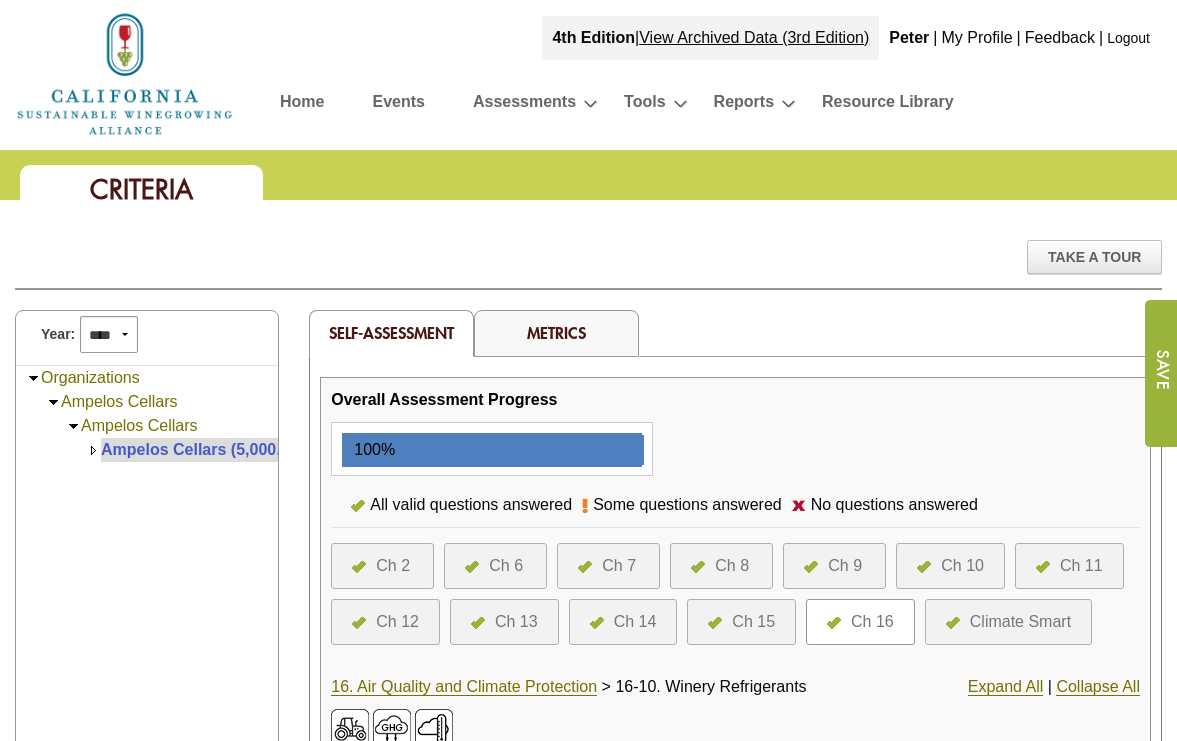 scroll, scrollTop: 0, scrollLeft: 0, axis: both 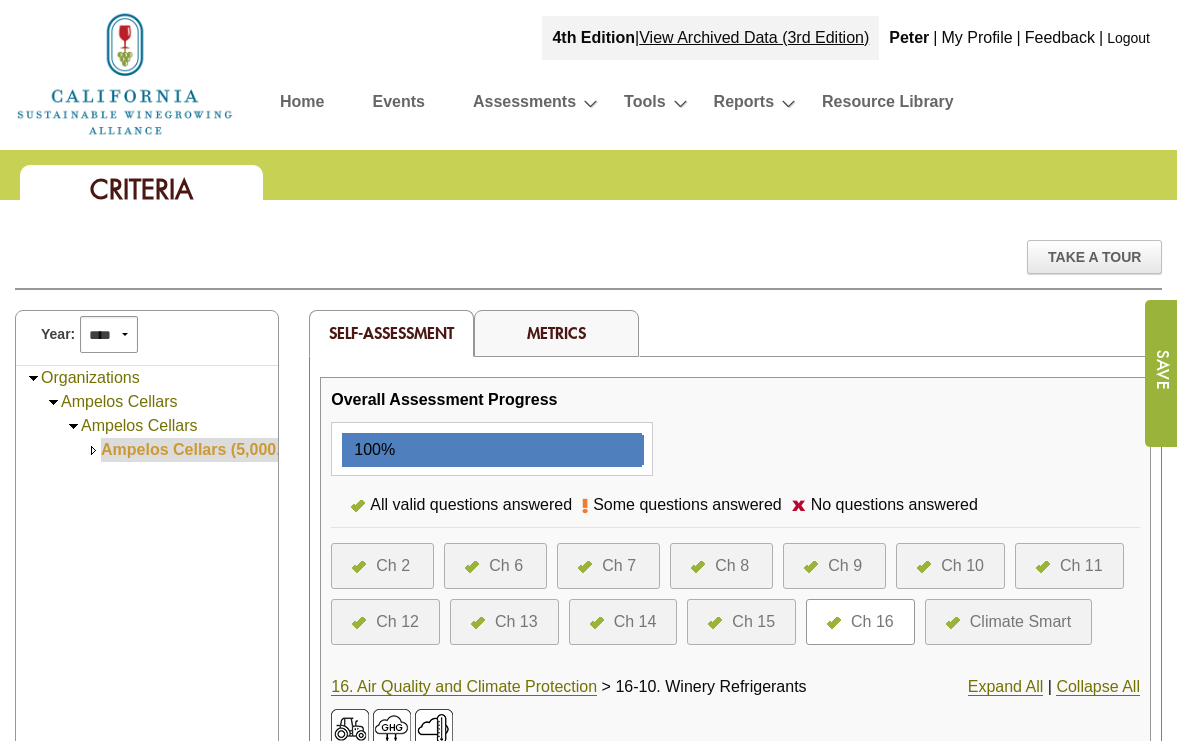 click on "Ampelos Cellars (5,000.00)" at bounding box center (202, 449) 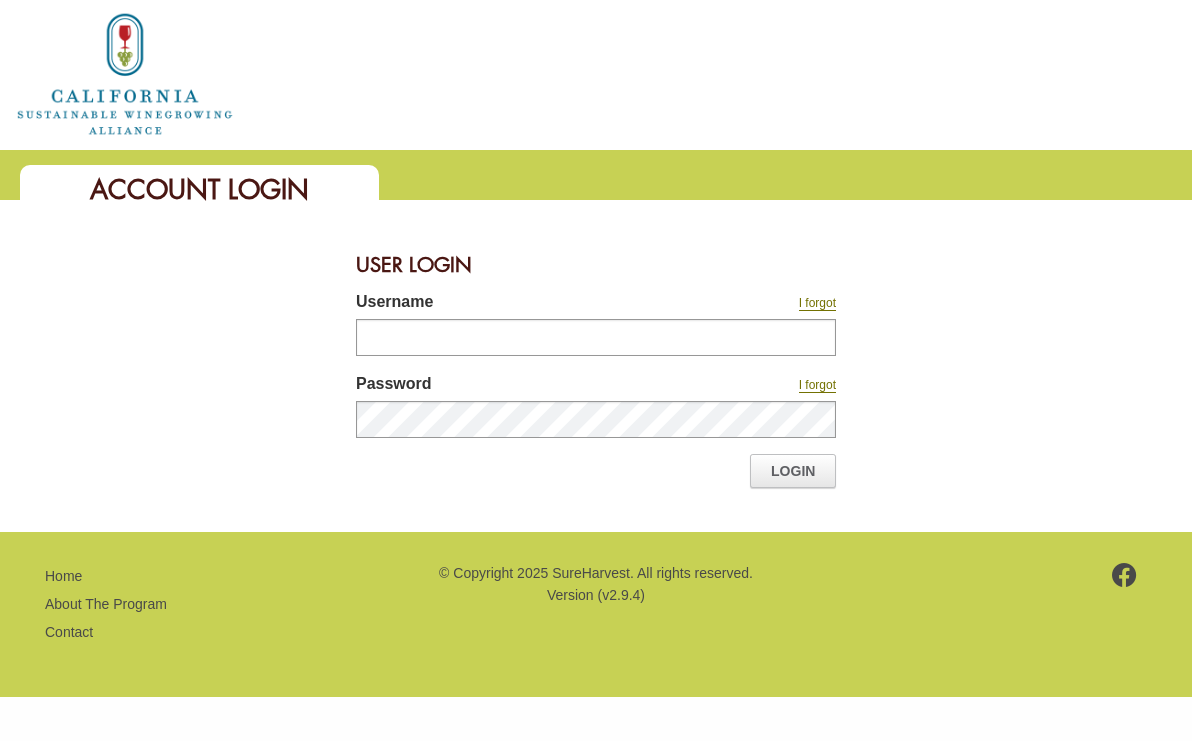scroll, scrollTop: 0, scrollLeft: 0, axis: both 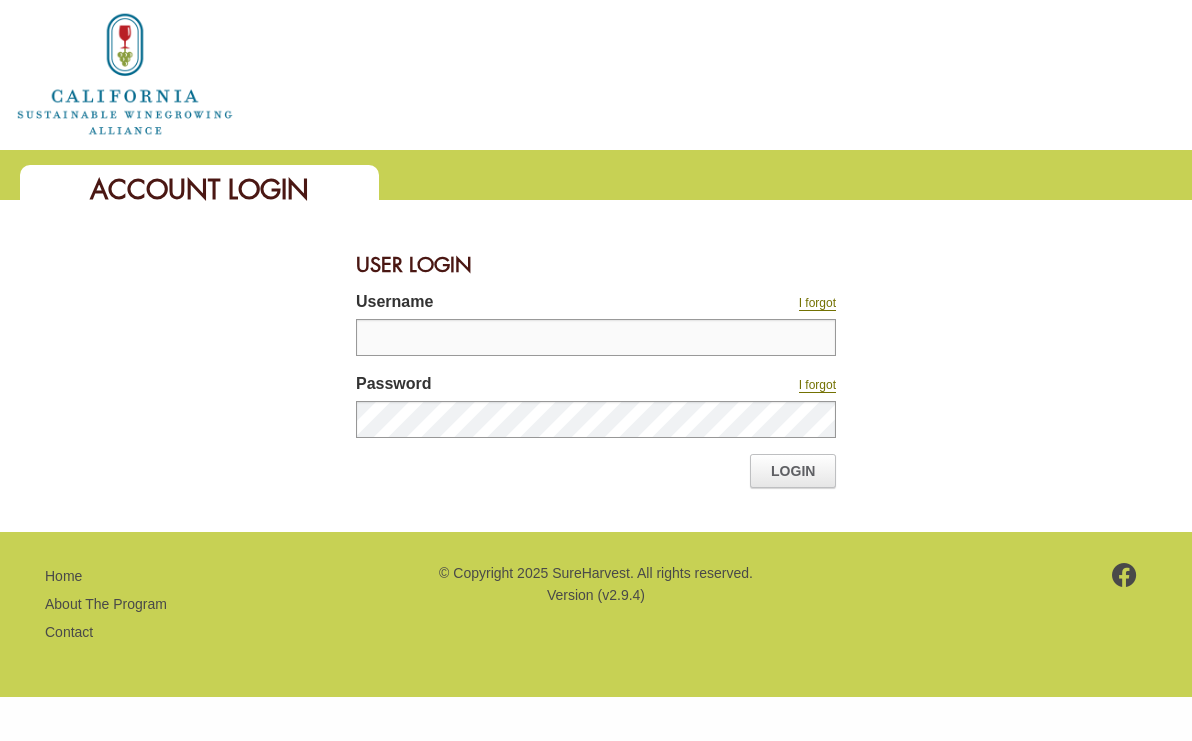 type on "**********" 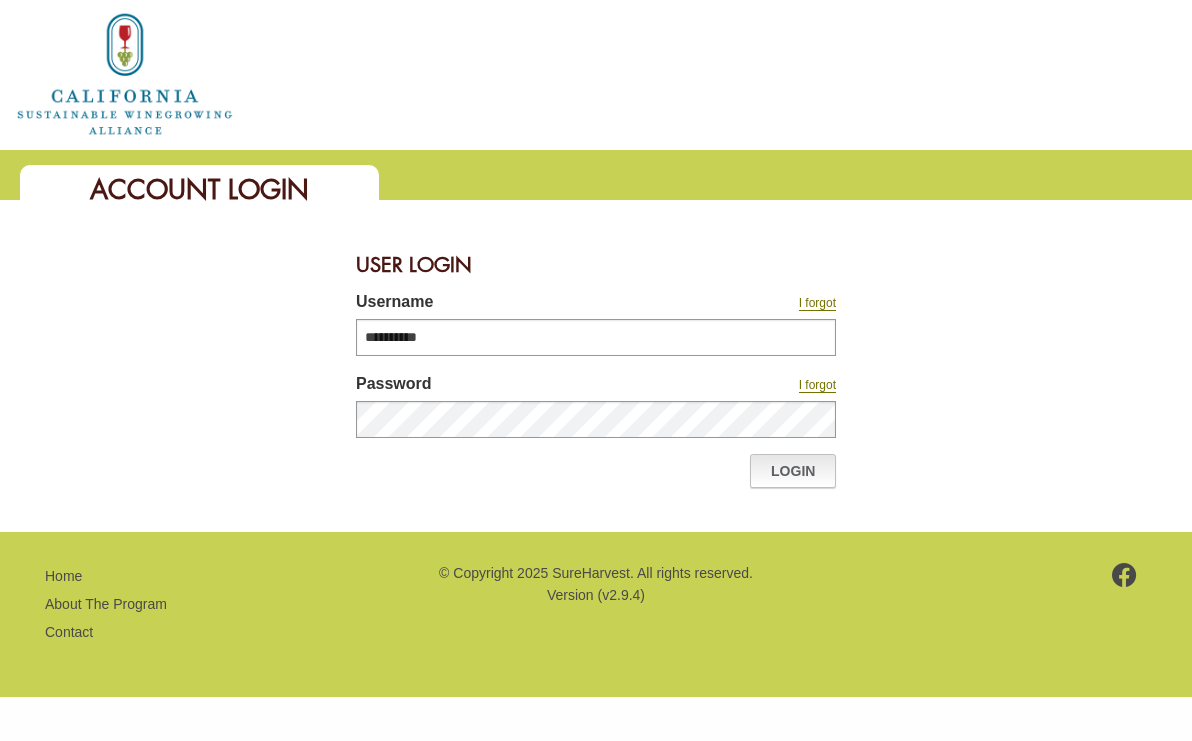 click on "Login" at bounding box center [793, 471] 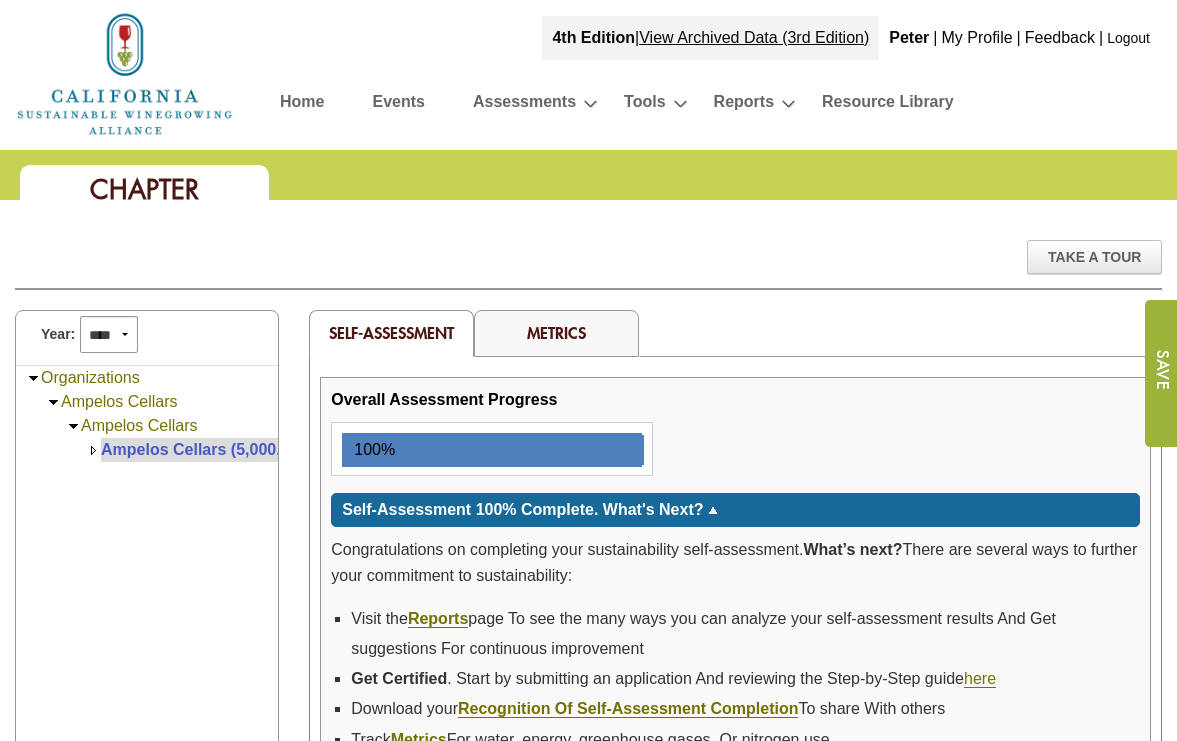scroll, scrollTop: 701, scrollLeft: 0, axis: vertical 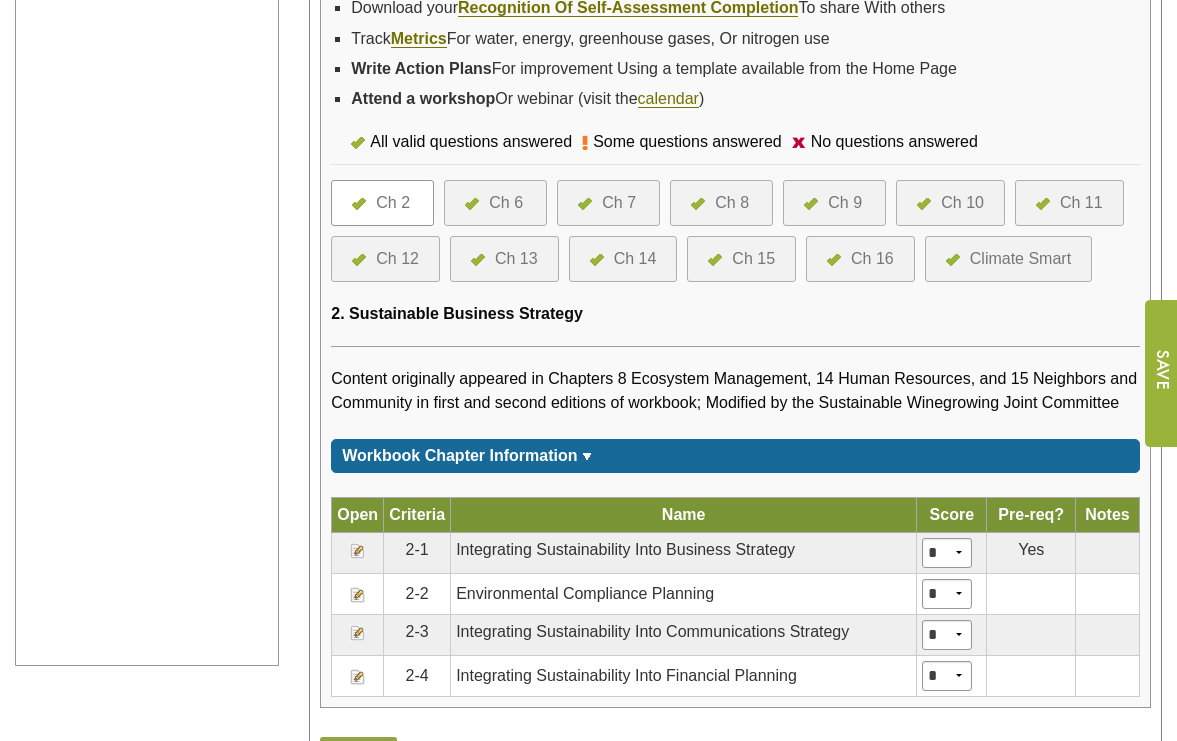 click at bounding box center (364, 259) 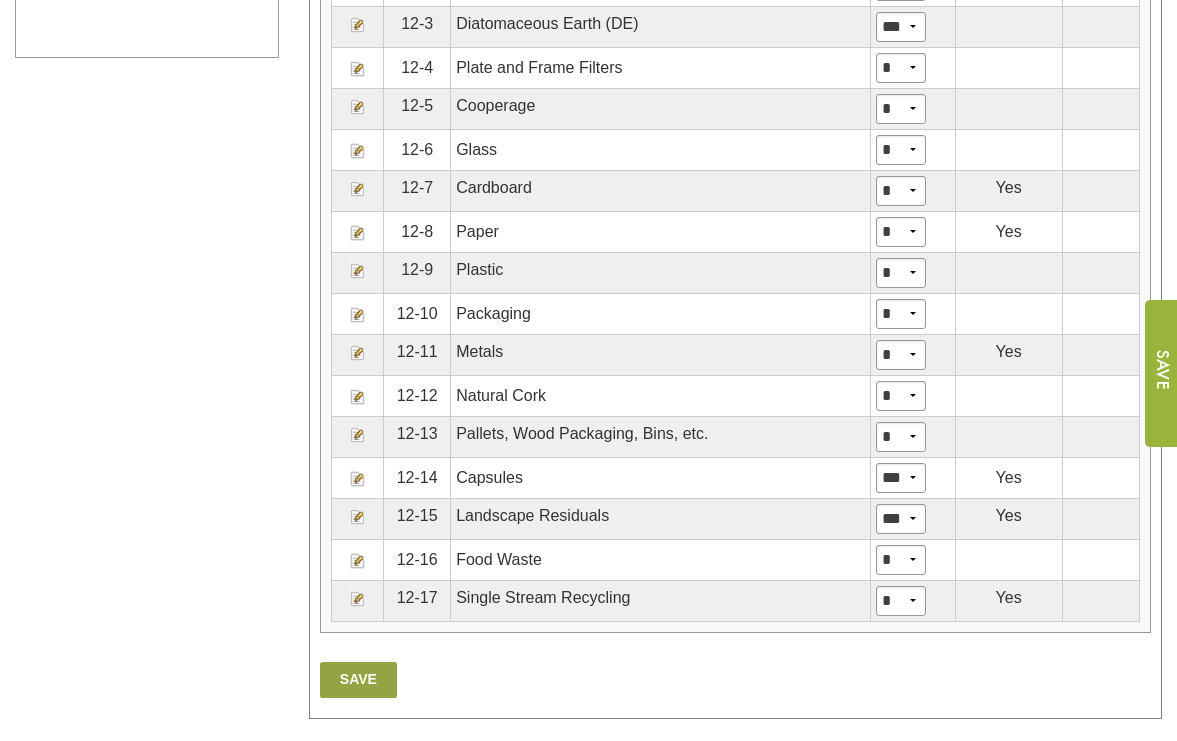 scroll, scrollTop: 1299, scrollLeft: 0, axis: vertical 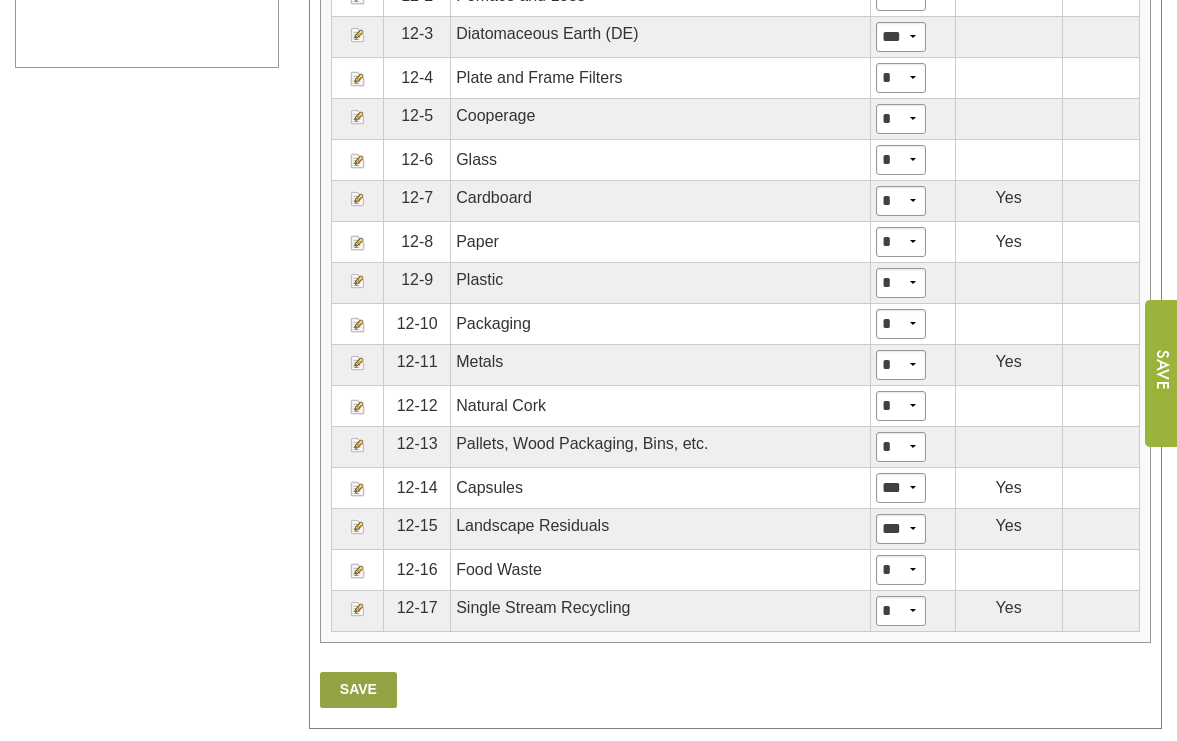 click at bounding box center [358, 117] 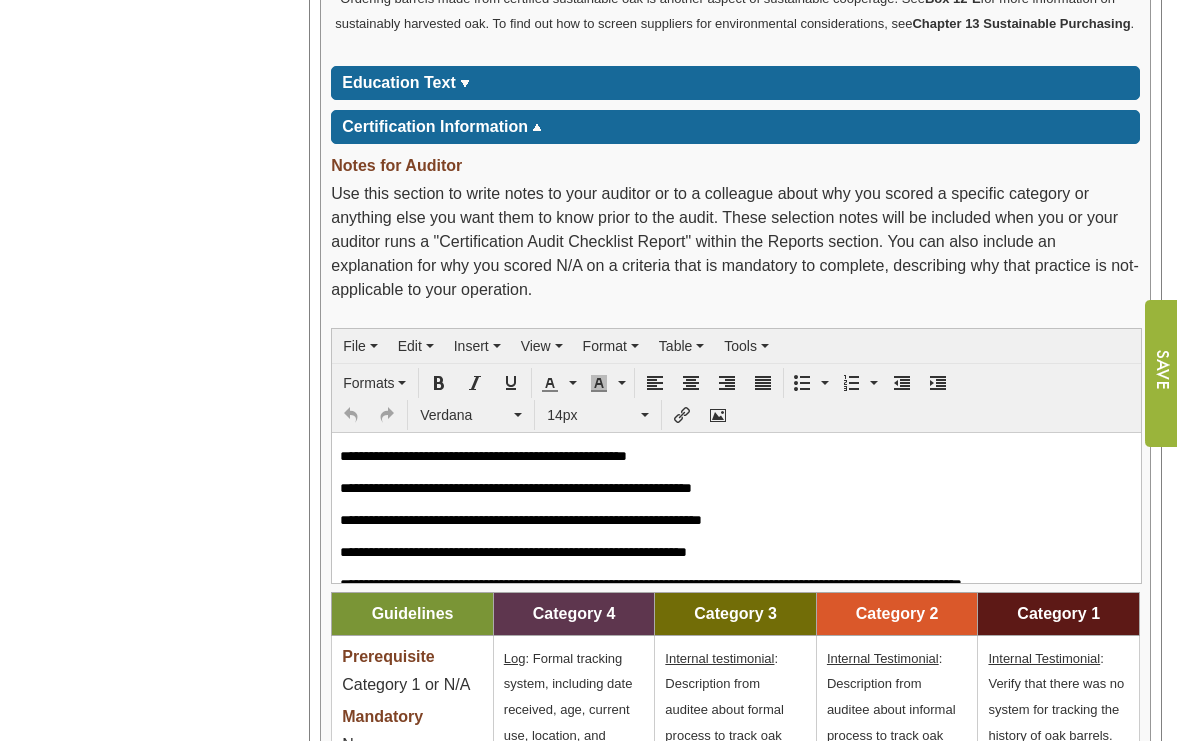 scroll, scrollTop: 1801, scrollLeft: 0, axis: vertical 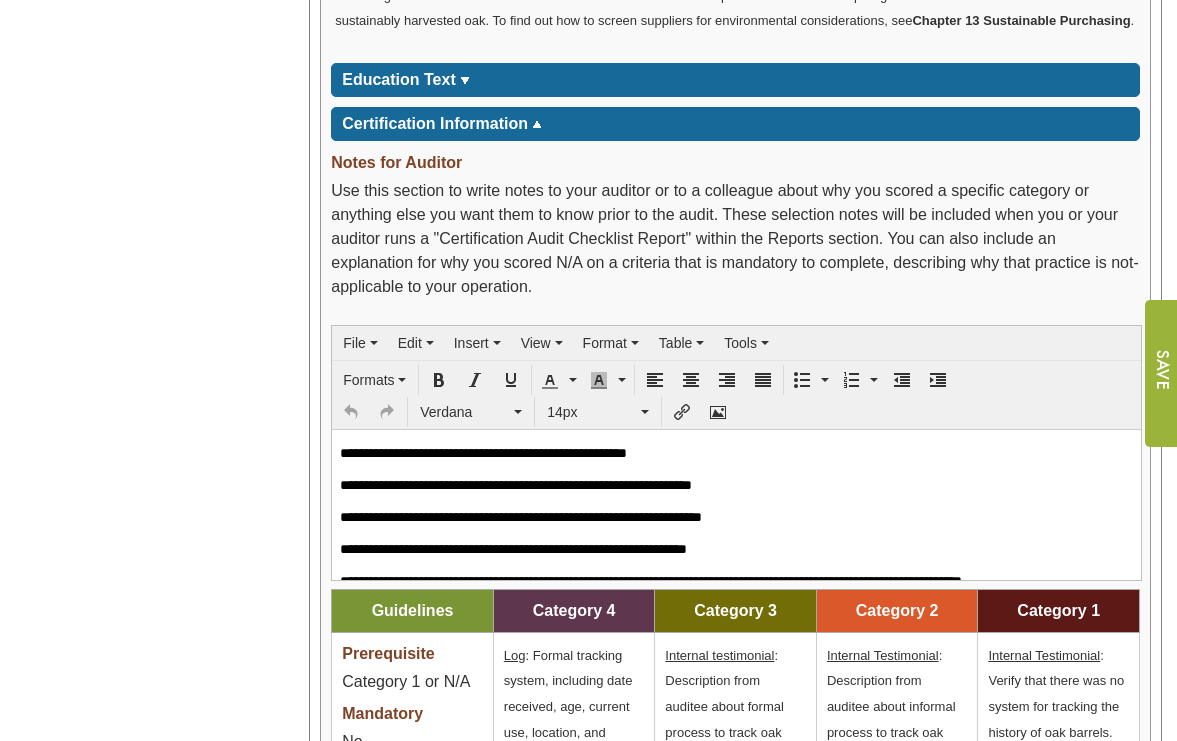 click on "**********" at bounding box center (729, 516) 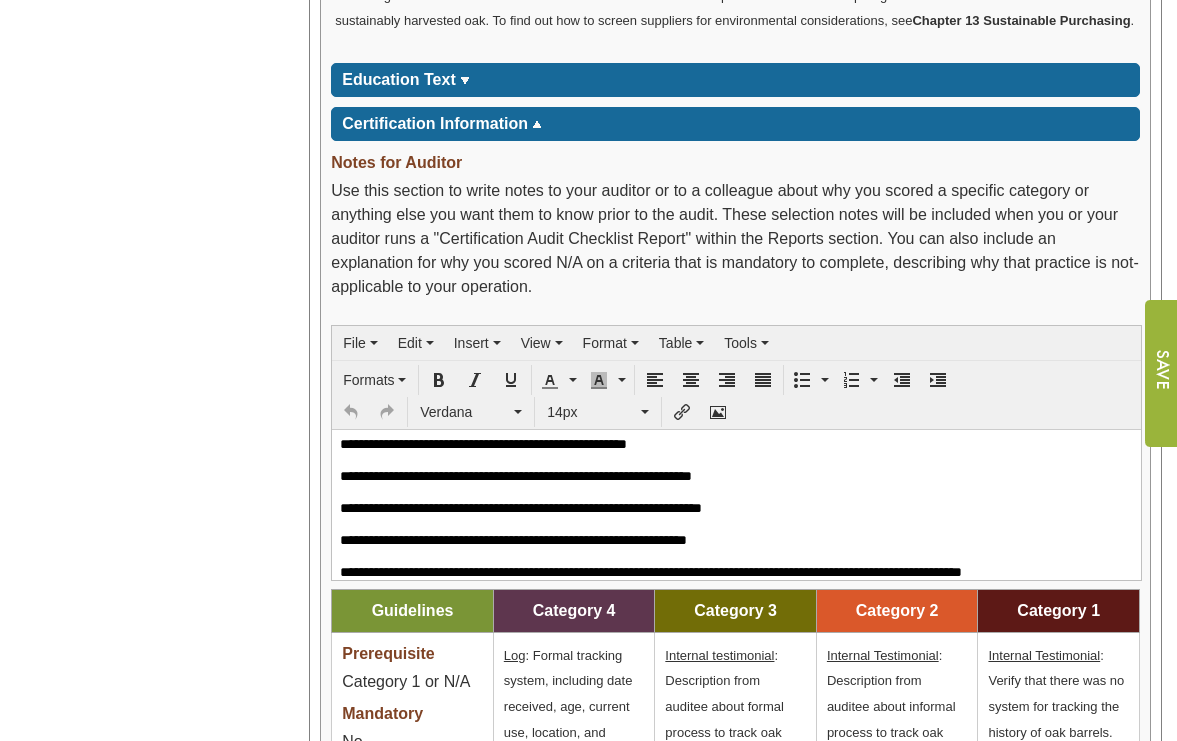 scroll, scrollTop: 74, scrollLeft: 0, axis: vertical 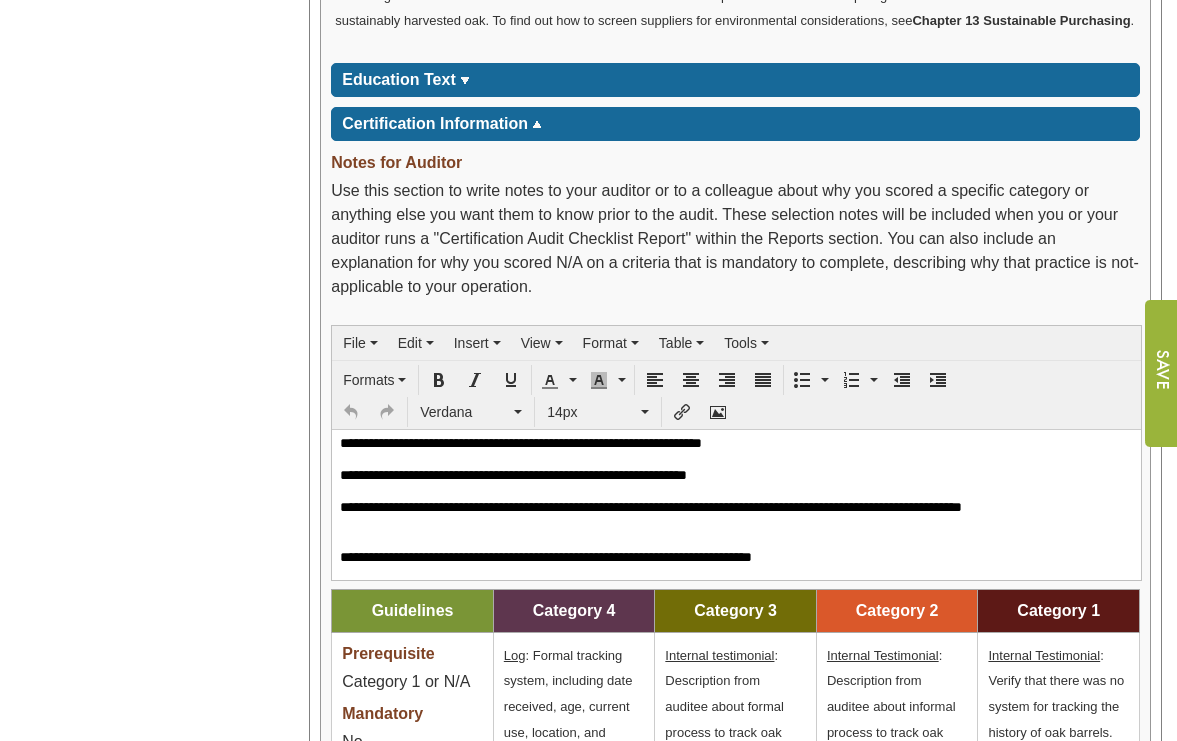 type 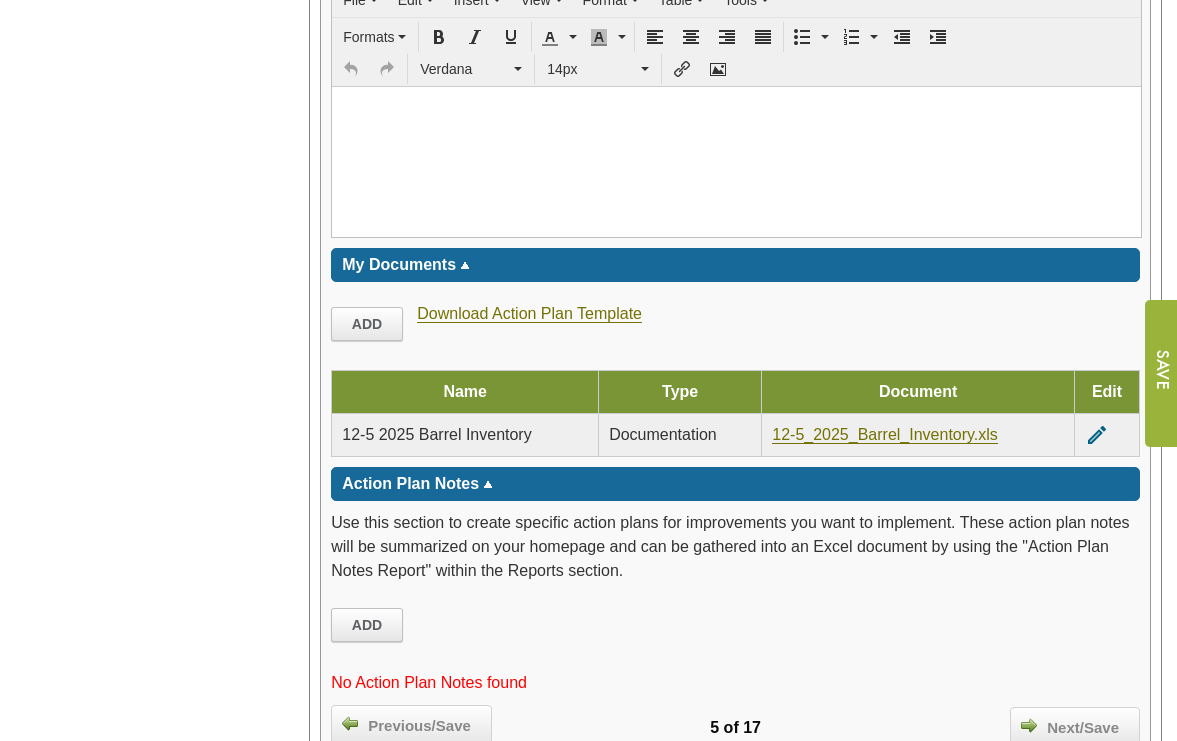scroll, scrollTop: 3647, scrollLeft: 0, axis: vertical 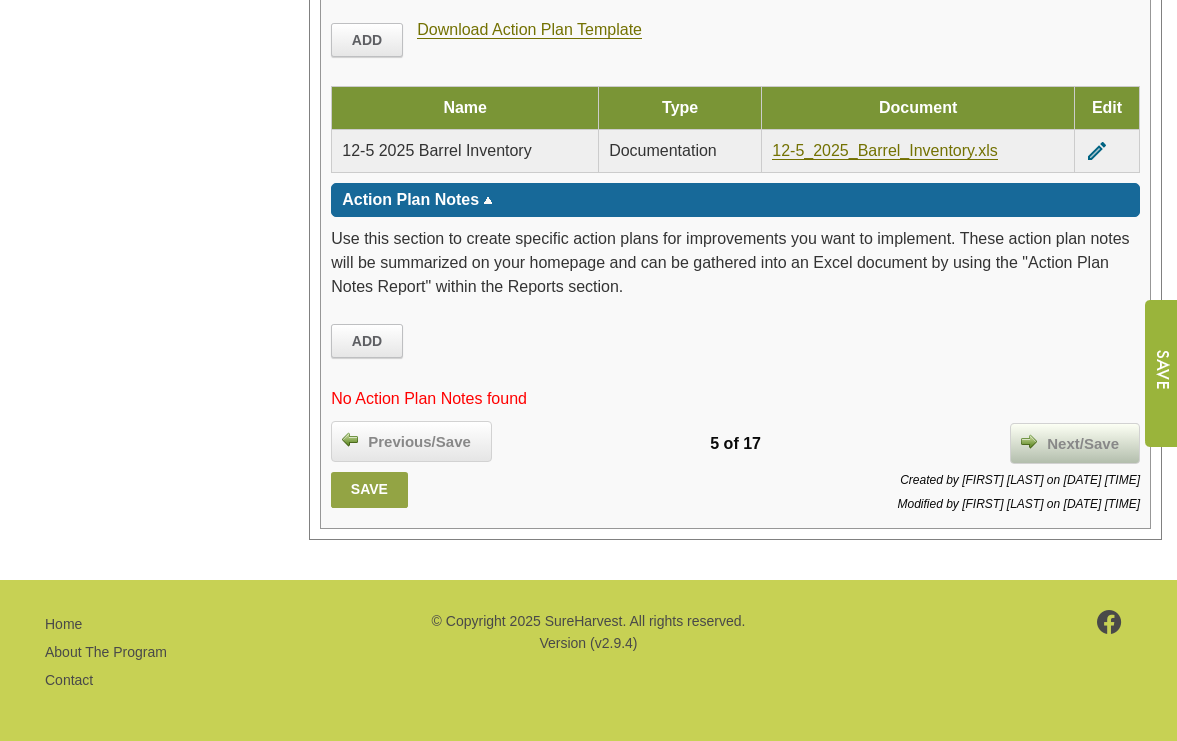 click on "Next/Save" at bounding box center (1083, 444) 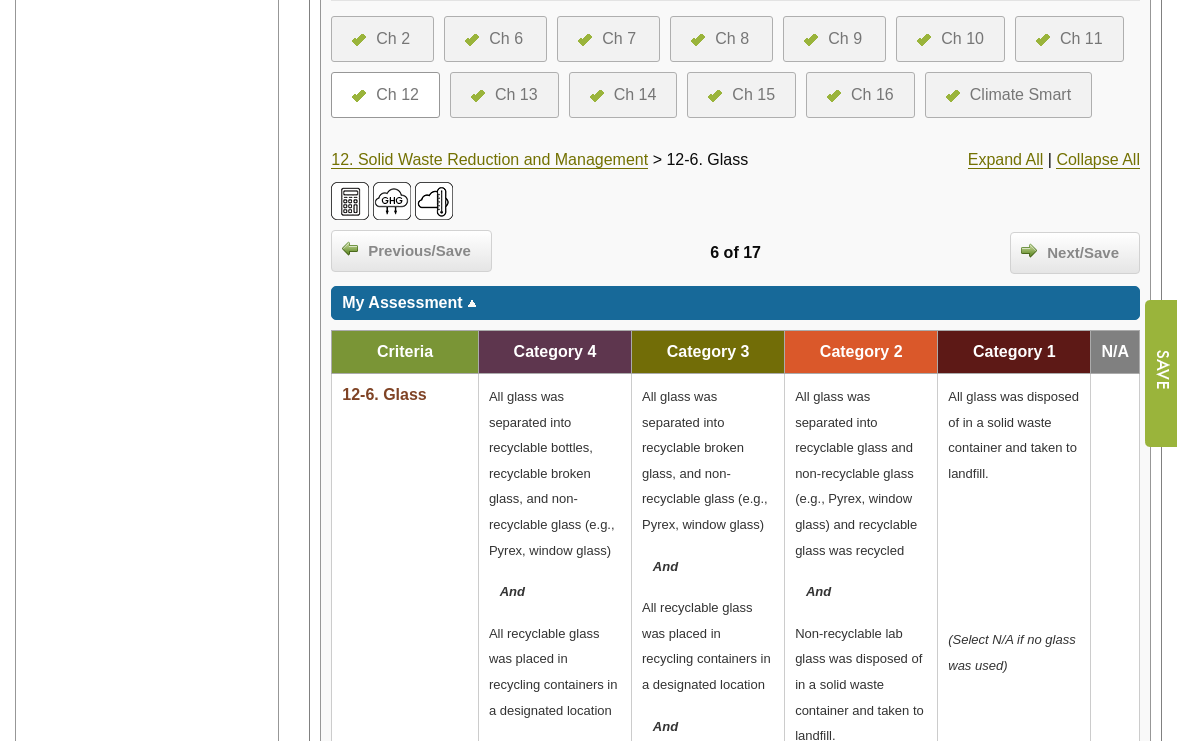 scroll, scrollTop: 521, scrollLeft: 0, axis: vertical 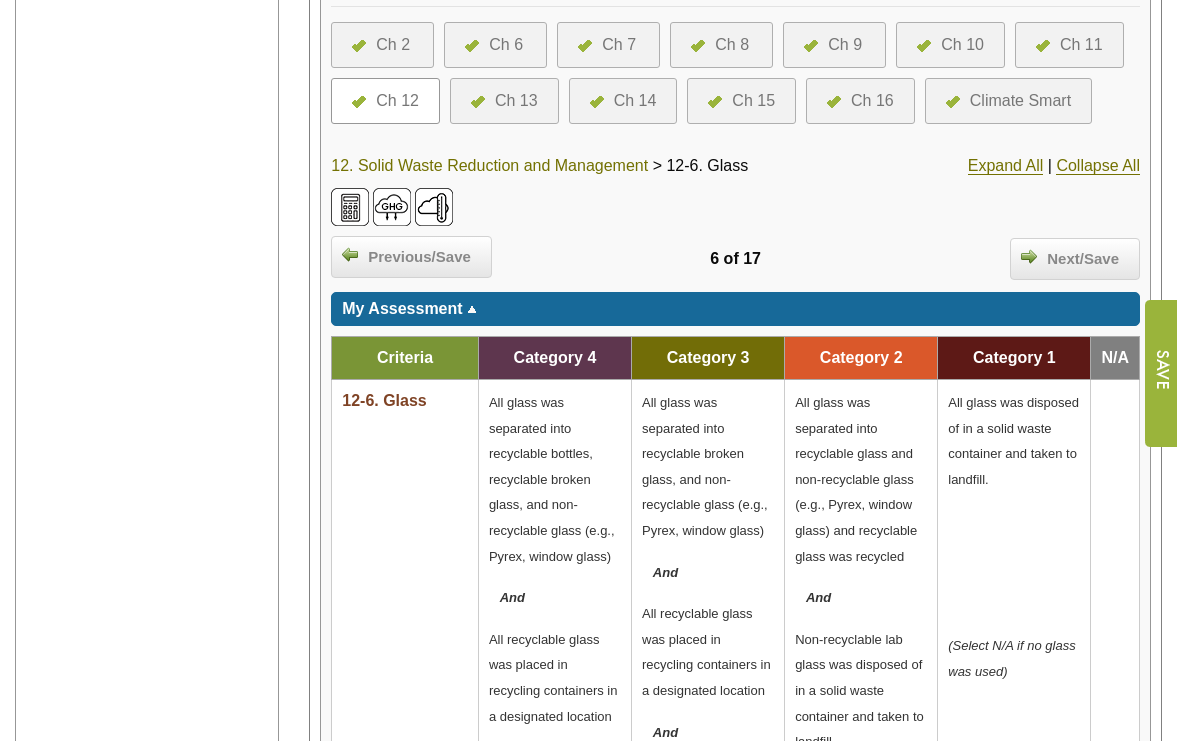 click on "12. Solid Waste Reduction and Management" at bounding box center [489, 166] 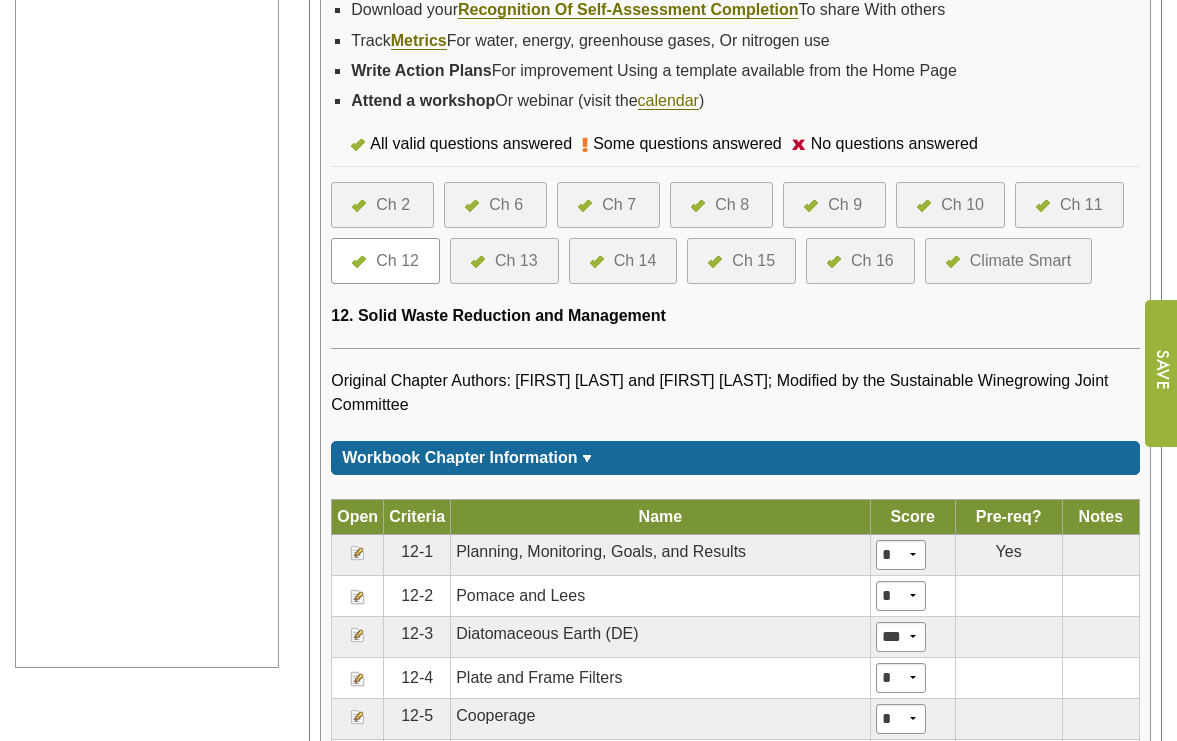 scroll, scrollTop: 701, scrollLeft: 0, axis: vertical 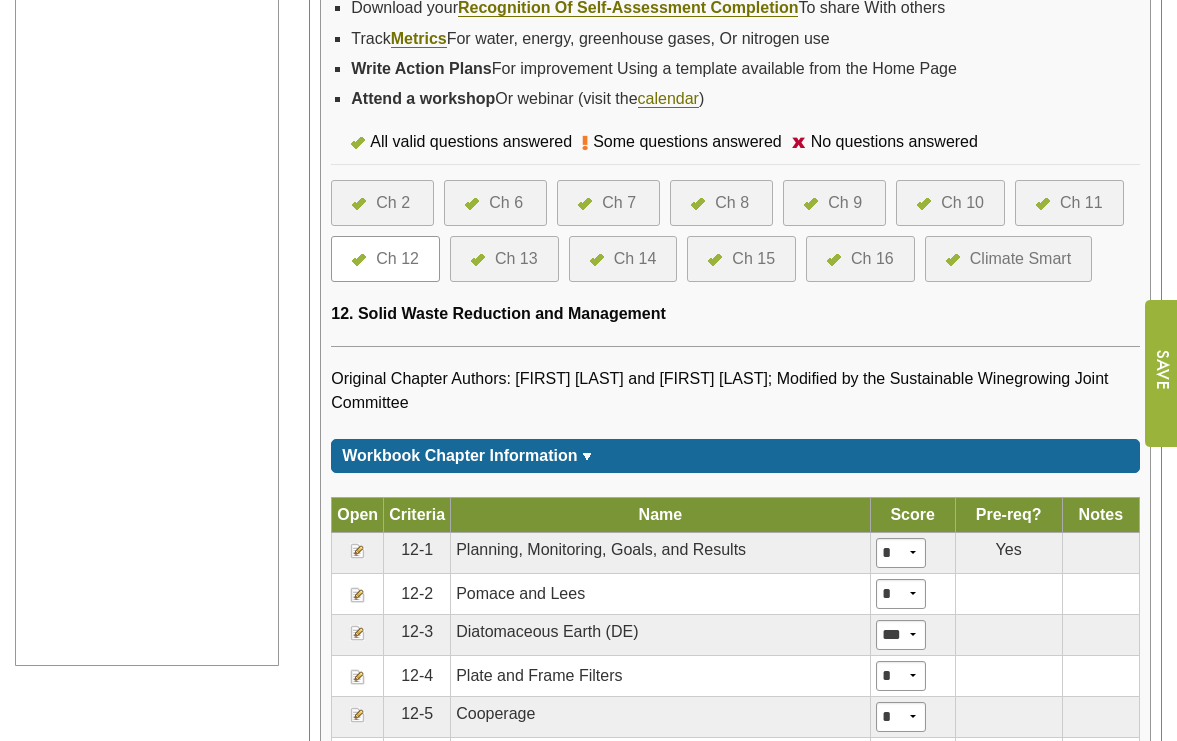 click at bounding box center (1048, 203) 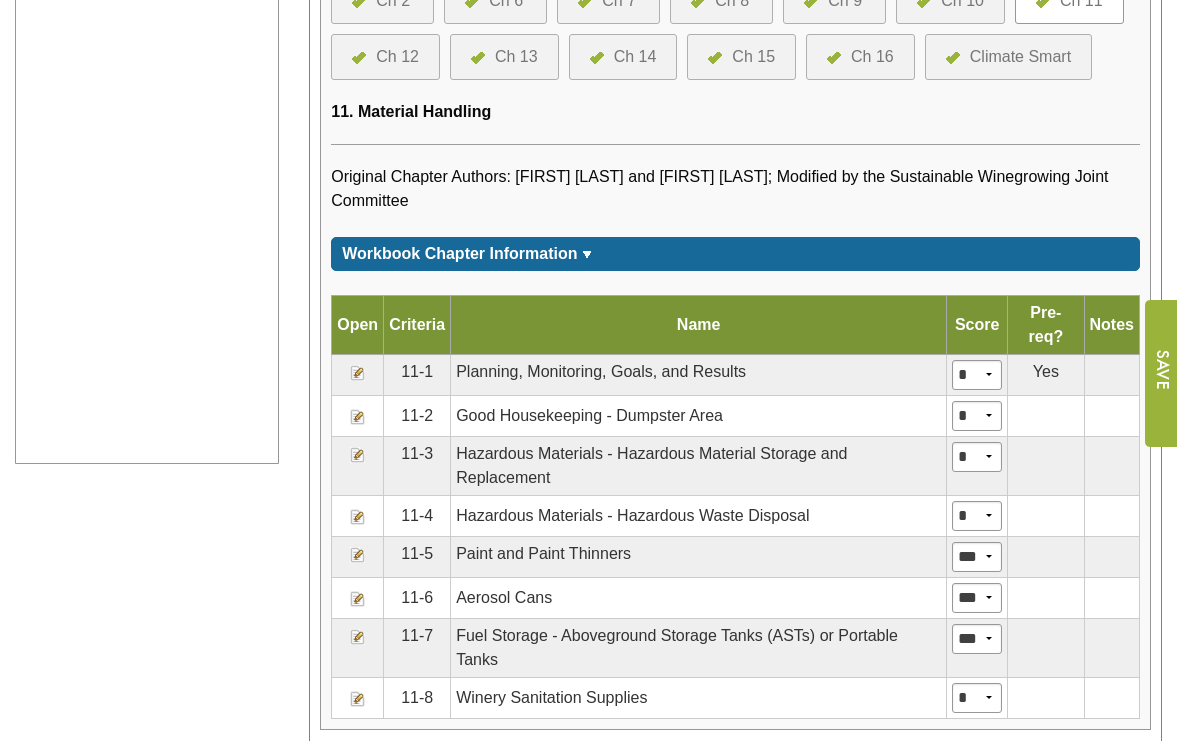 scroll, scrollTop: 906, scrollLeft: 0, axis: vertical 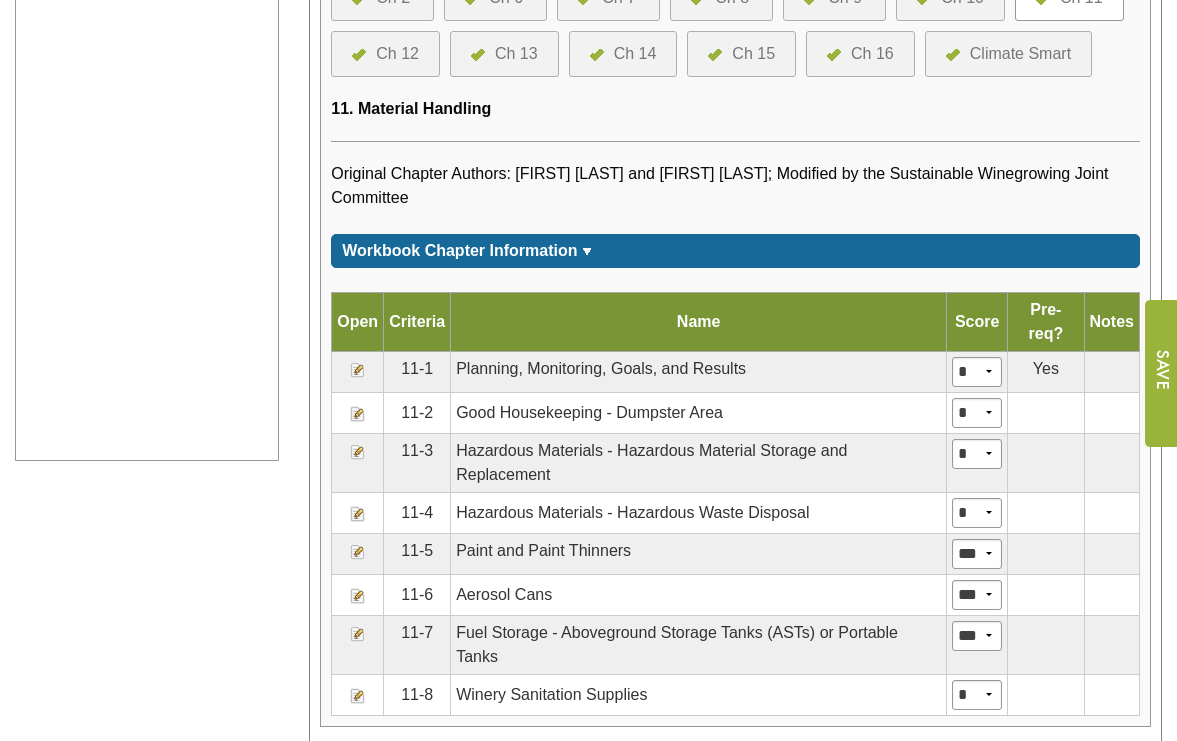 click at bounding box center [358, 452] 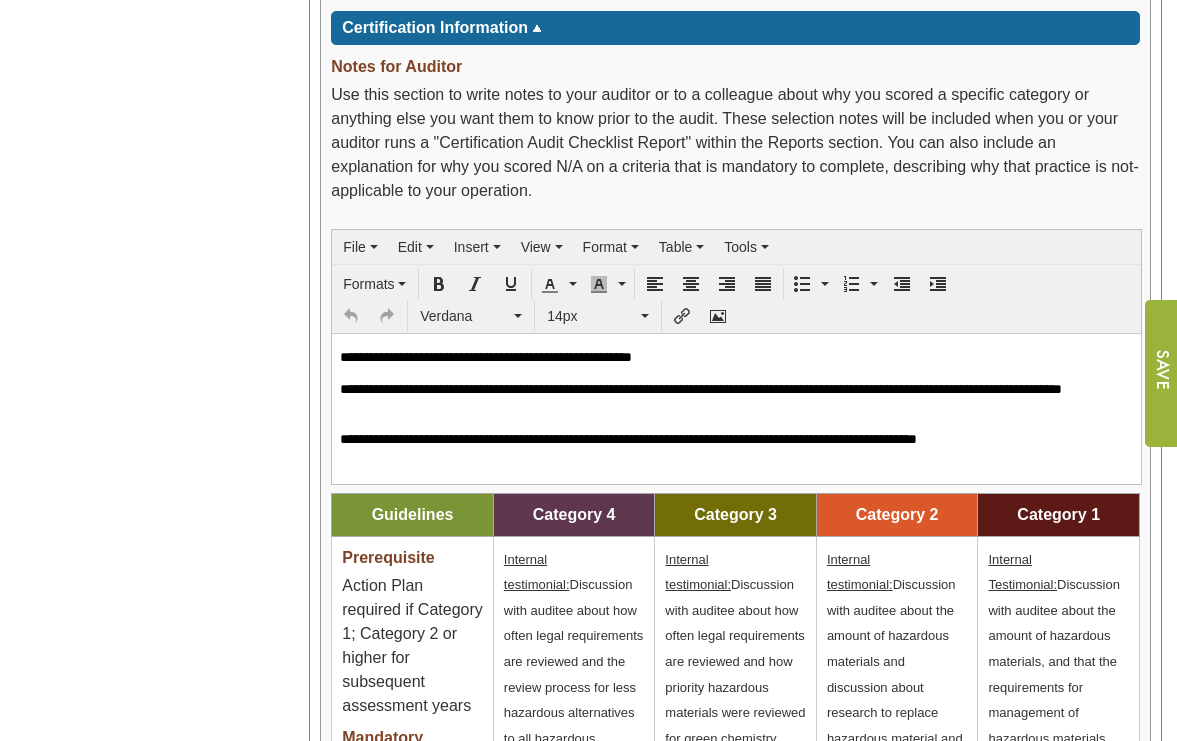 scroll, scrollTop: 2082, scrollLeft: 0, axis: vertical 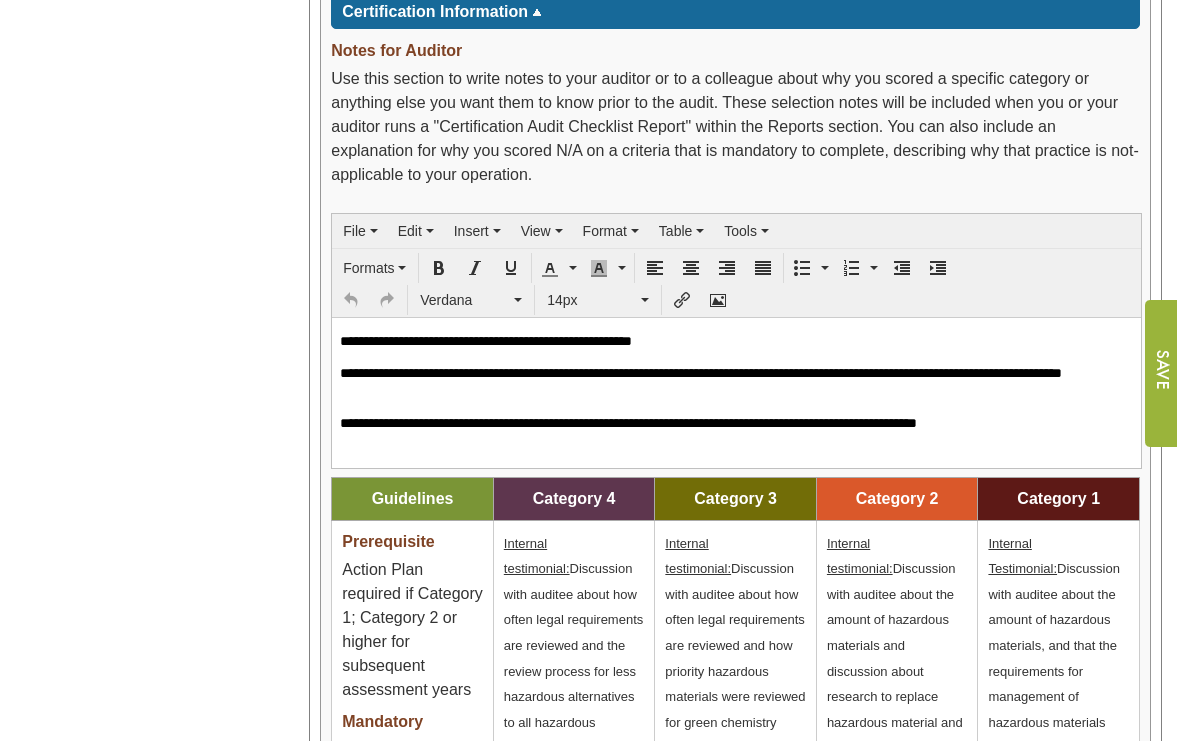 click on "**********" at bounding box center (729, 431) 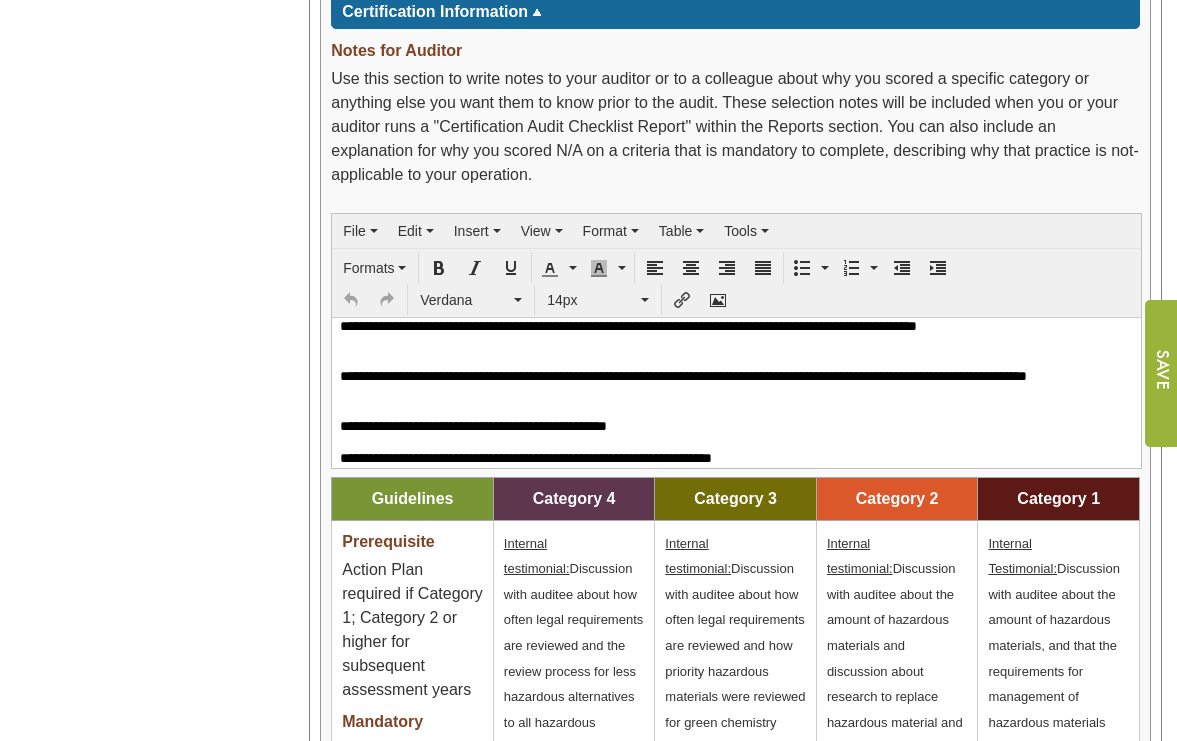 scroll, scrollTop: 0, scrollLeft: 0, axis: both 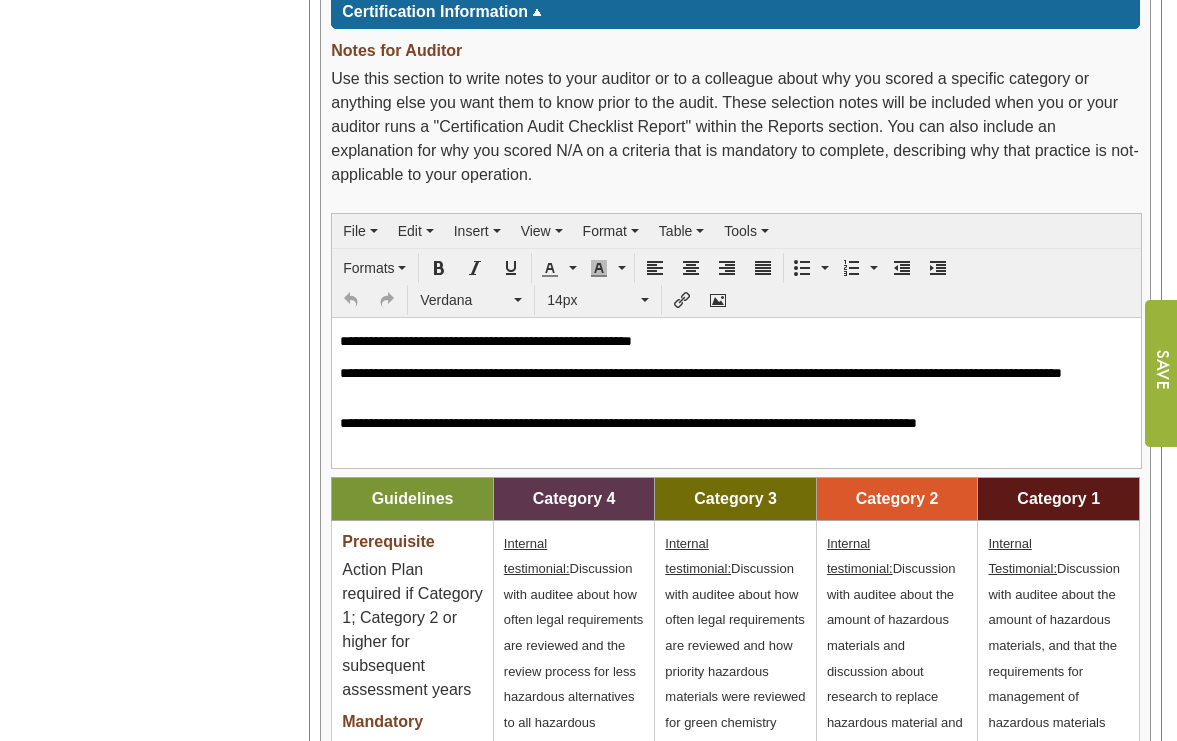 type 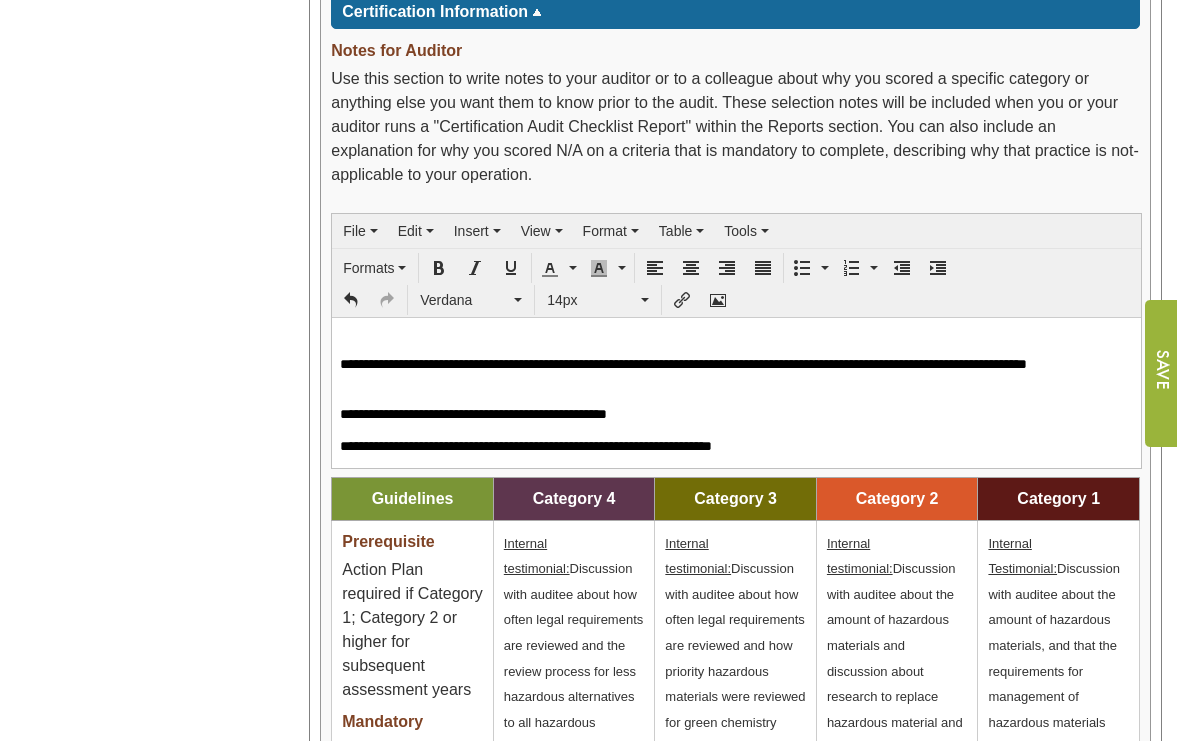 scroll, scrollTop: 110, scrollLeft: 0, axis: vertical 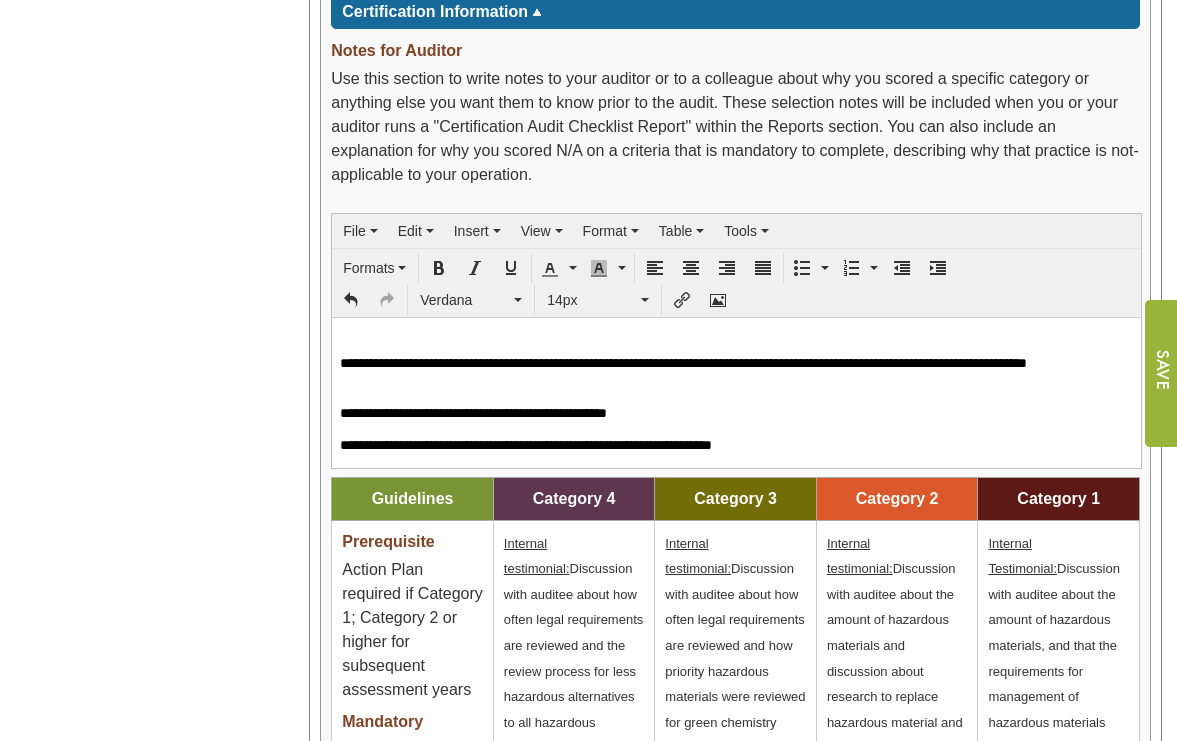 click on "Year:
****
****
****
****
****
****
****
****
****
****
****
****
****
****
Organizations
Ampelos Cellars
Ampelos Cellars
Ampelos Cellars (5,000.00)" at bounding box center [147, 252] 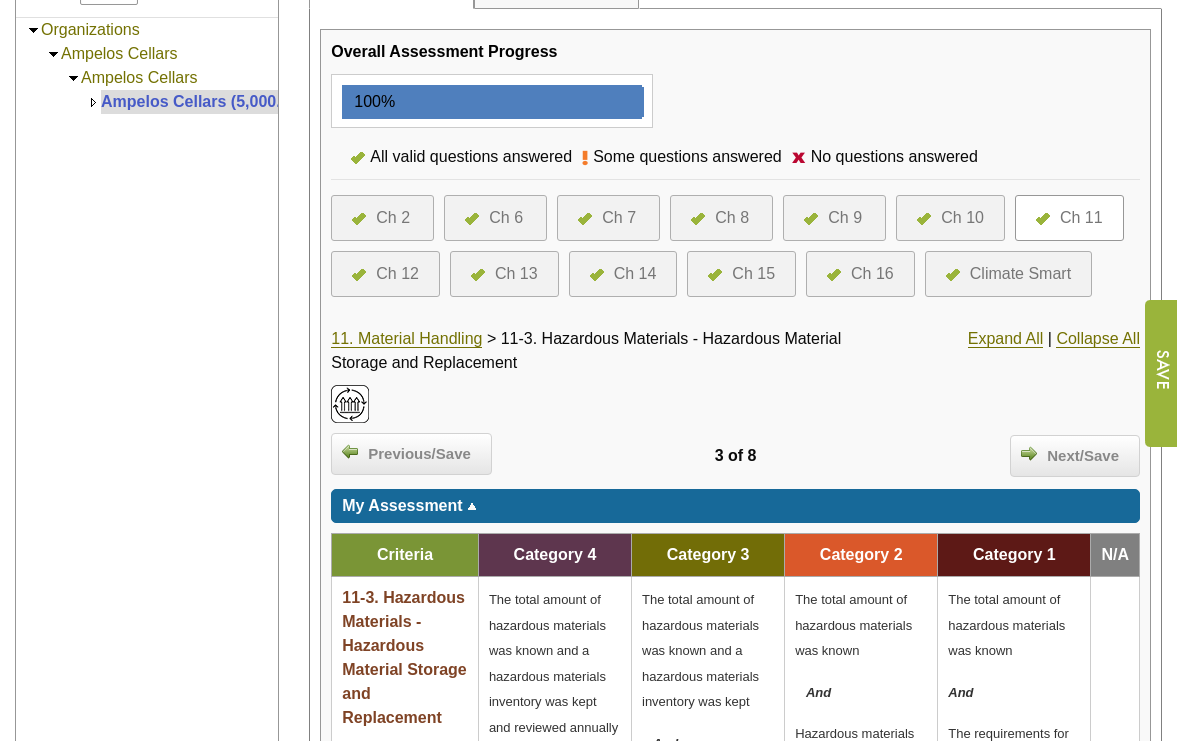 scroll, scrollTop: 0, scrollLeft: 0, axis: both 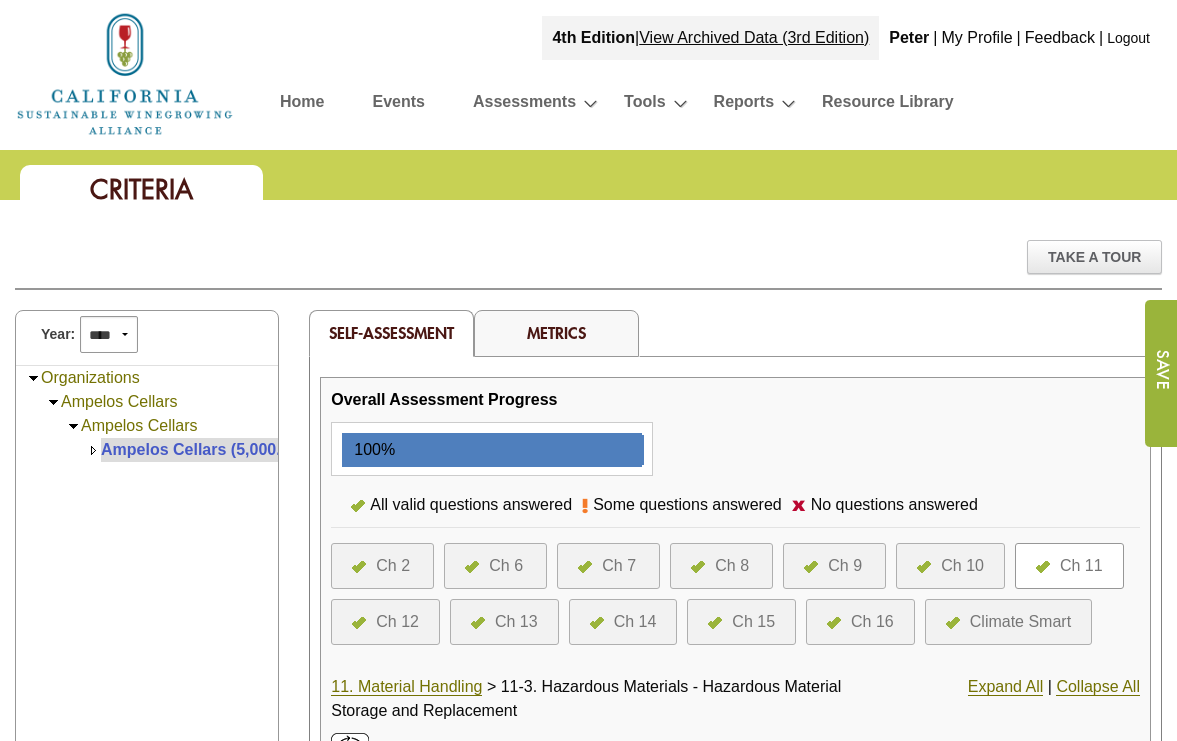 click on "Ch 13" at bounding box center (516, 622) 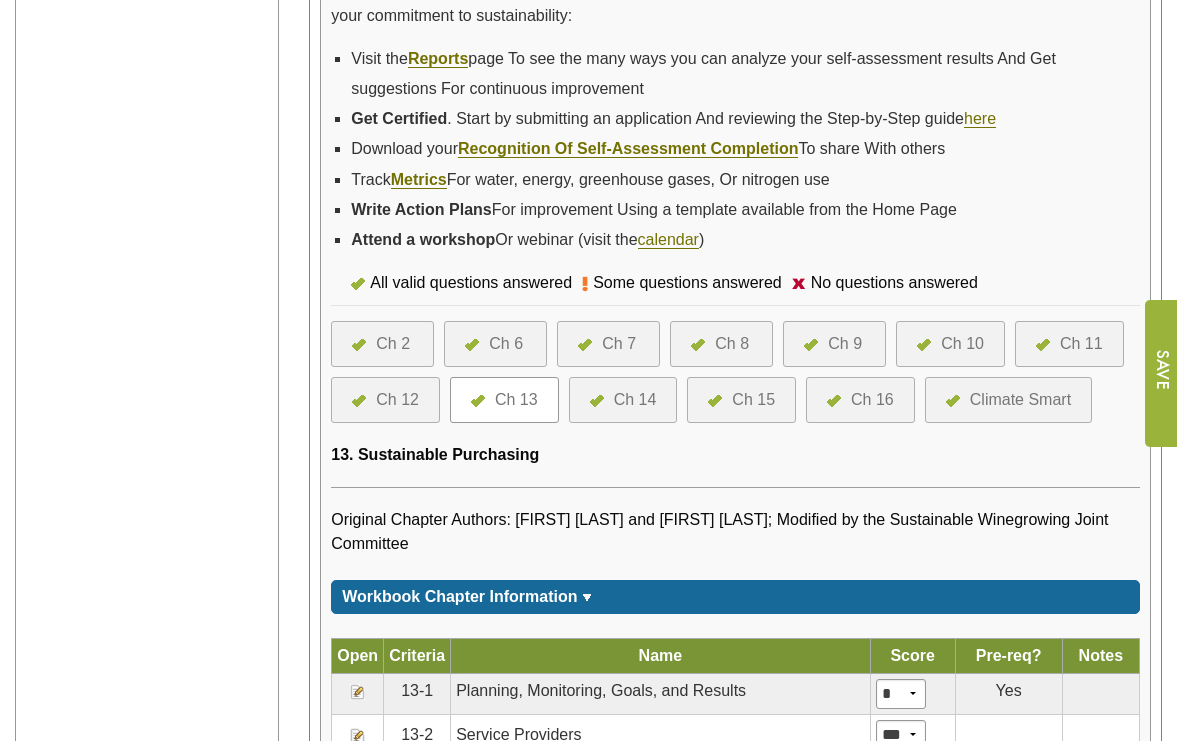 scroll, scrollTop: 701, scrollLeft: 0, axis: vertical 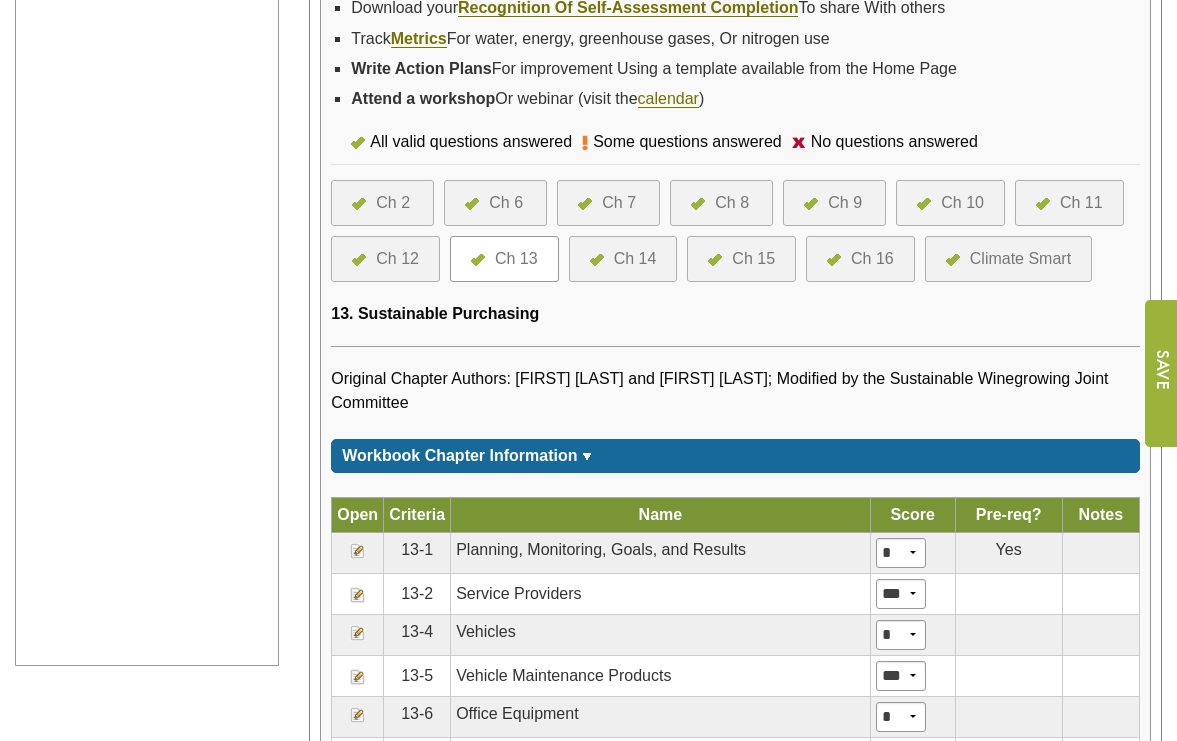 click at bounding box center [358, 551] 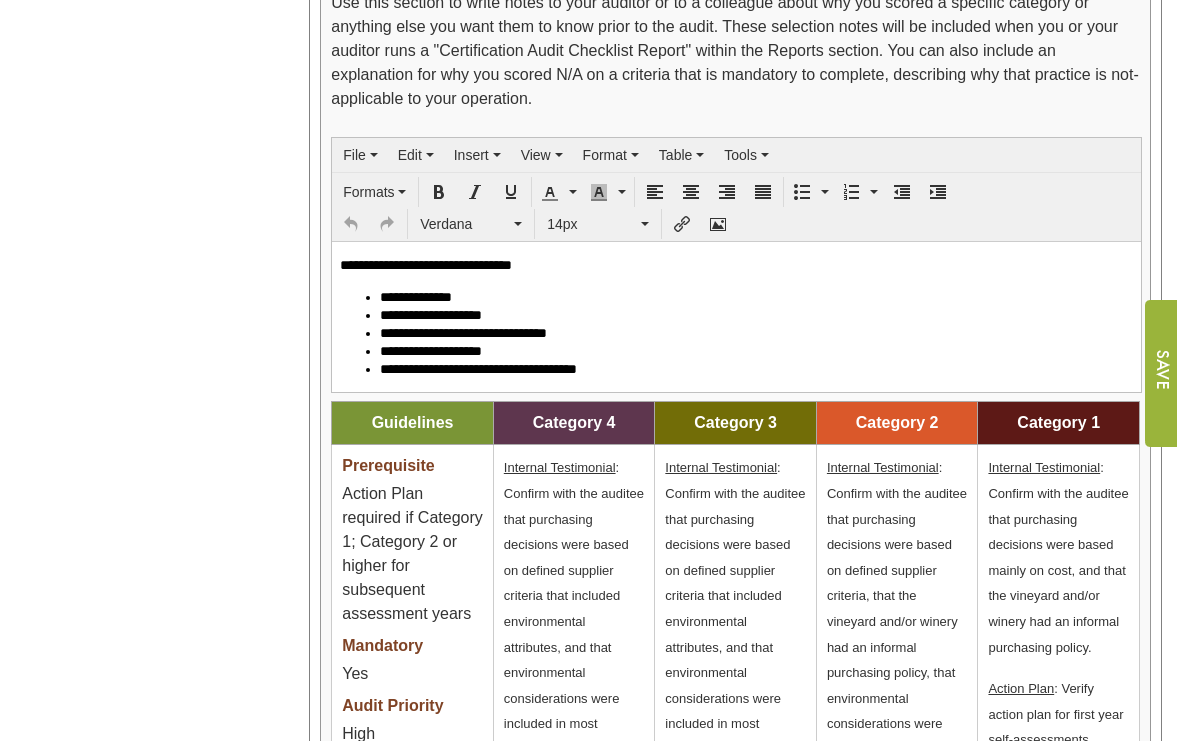 scroll, scrollTop: 2804, scrollLeft: 0, axis: vertical 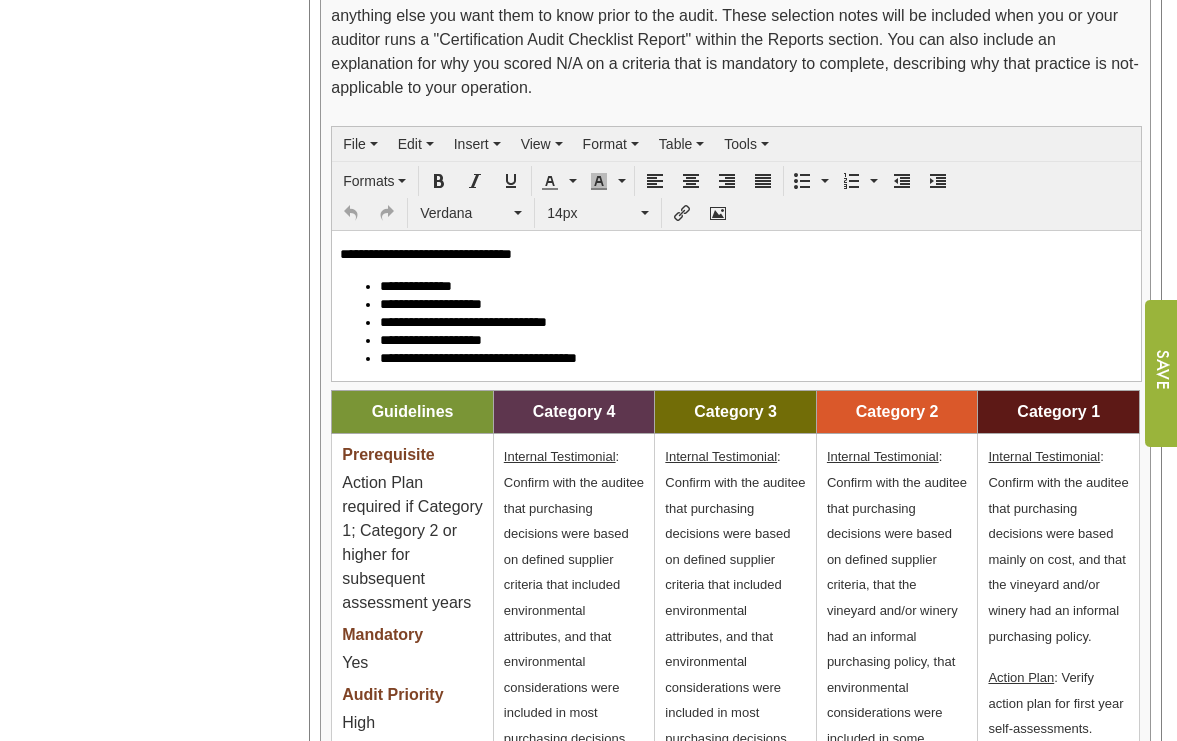 click on "**********" at bounding box center [736, 306] 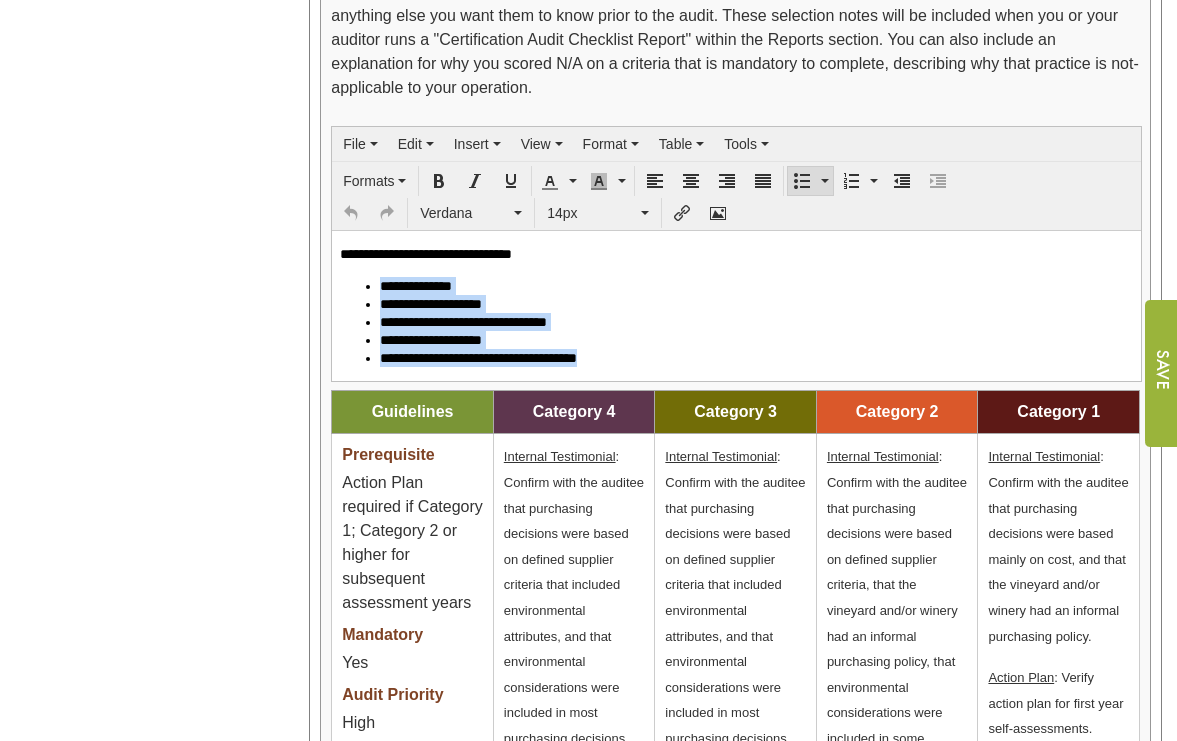 copy on "**********" 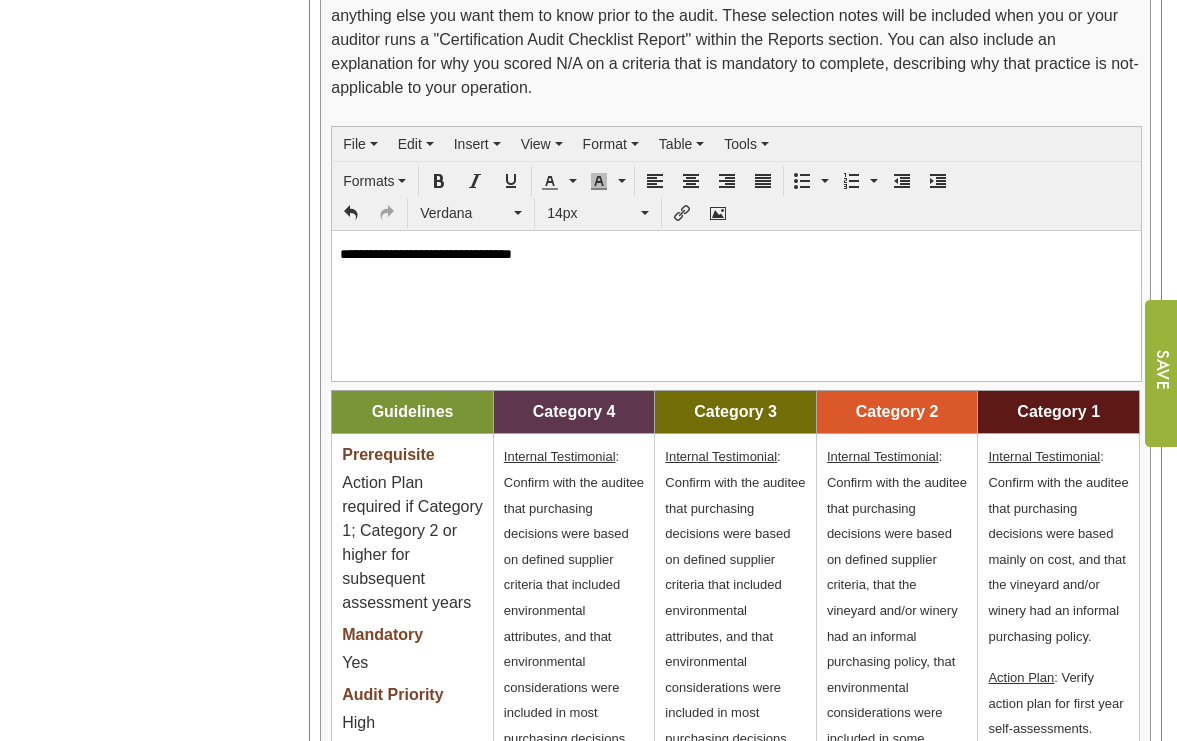 type 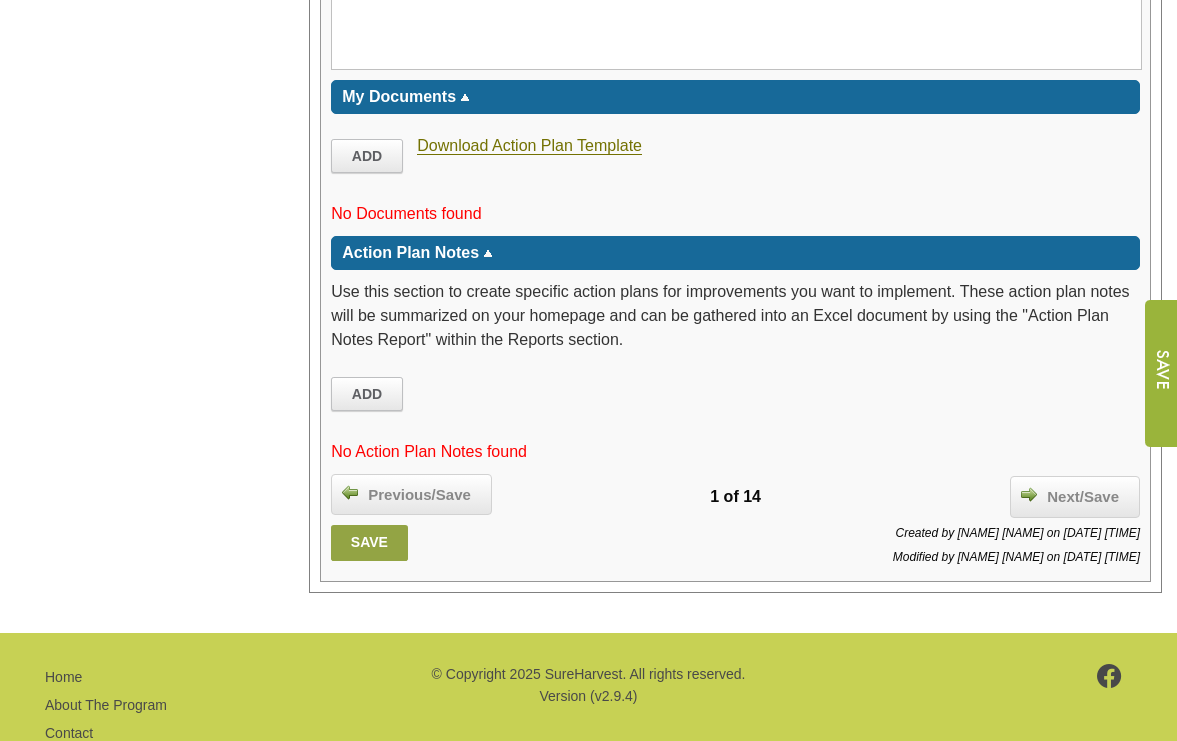 scroll, scrollTop: 4797, scrollLeft: 0, axis: vertical 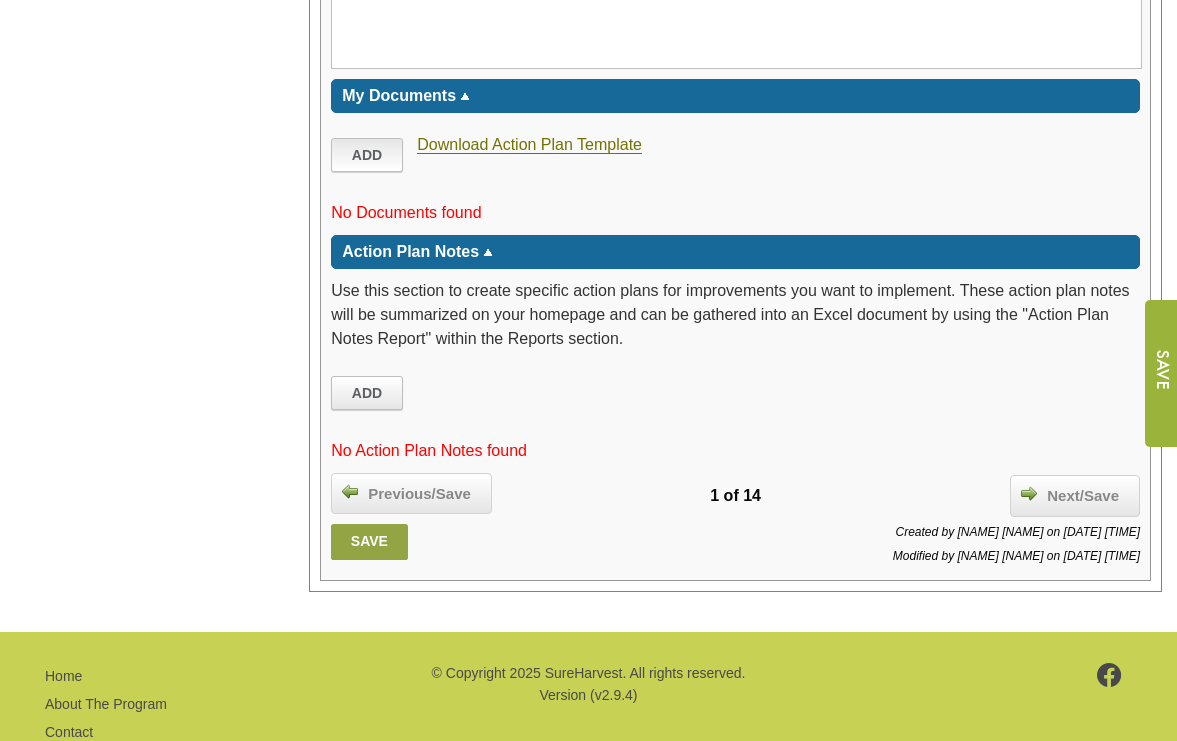 click on "Add" at bounding box center [367, 155] 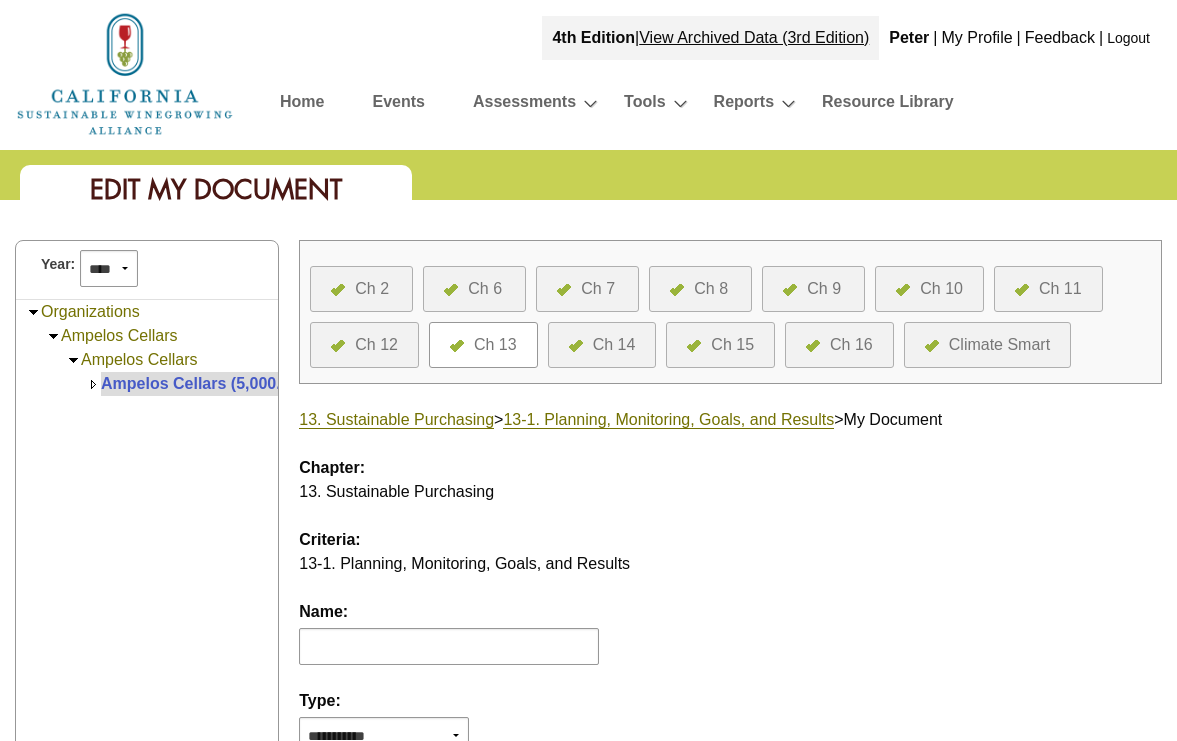 scroll, scrollTop: 0, scrollLeft: 0, axis: both 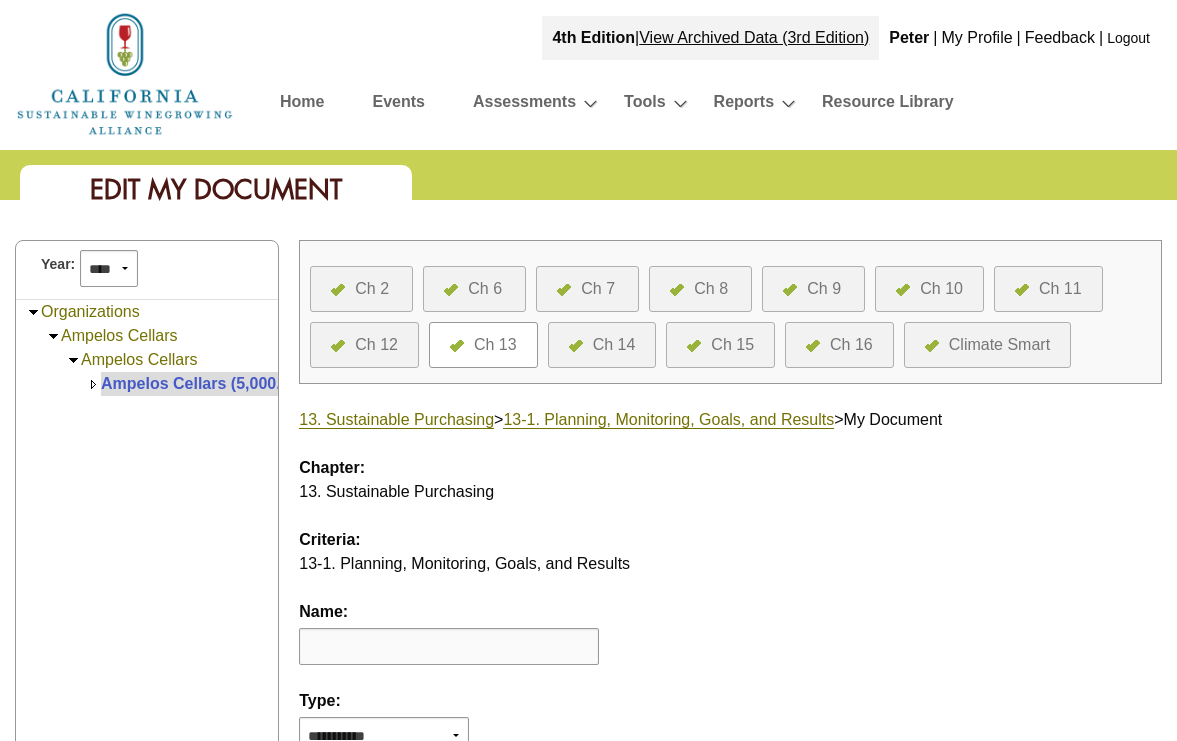 click at bounding box center (449, 646) 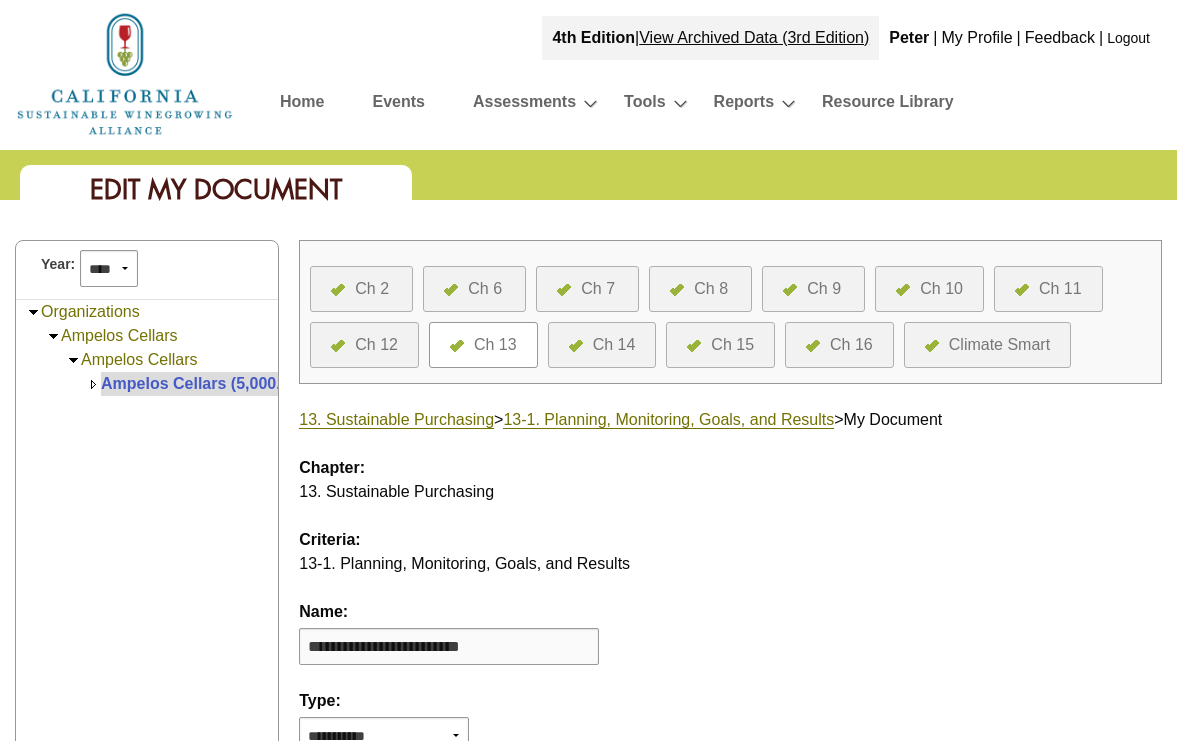 type on "**********" 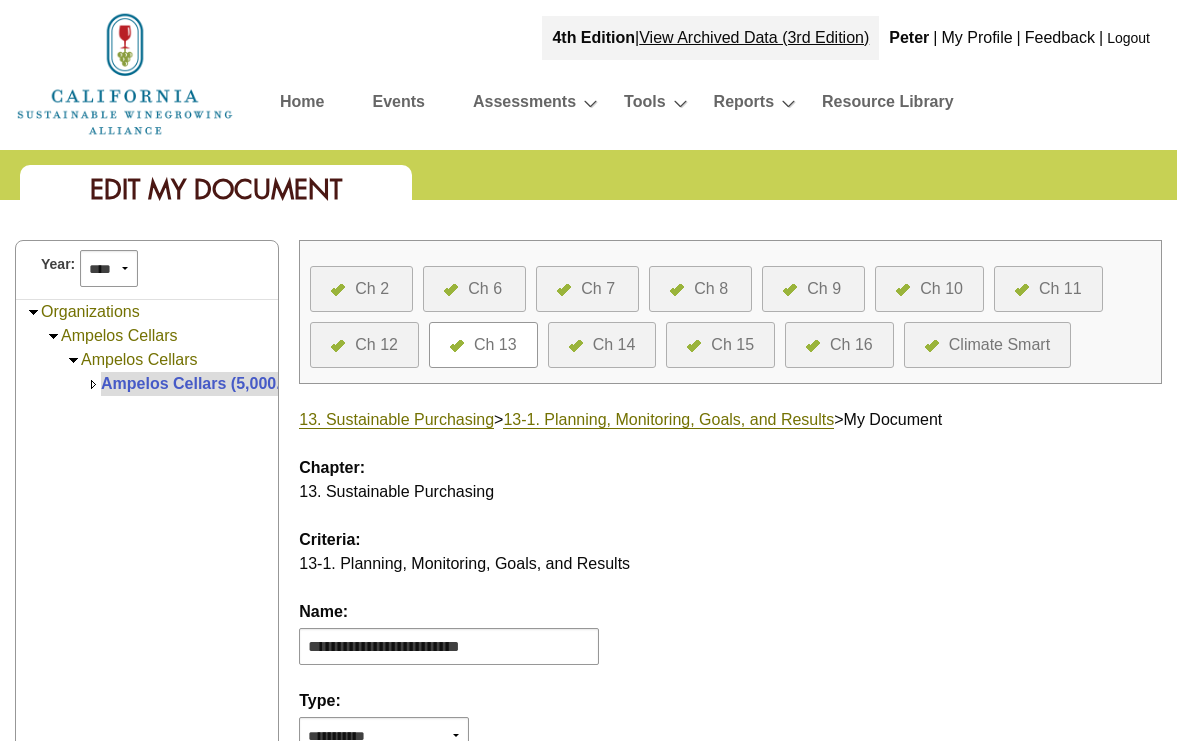 scroll, scrollTop: 13, scrollLeft: 0, axis: vertical 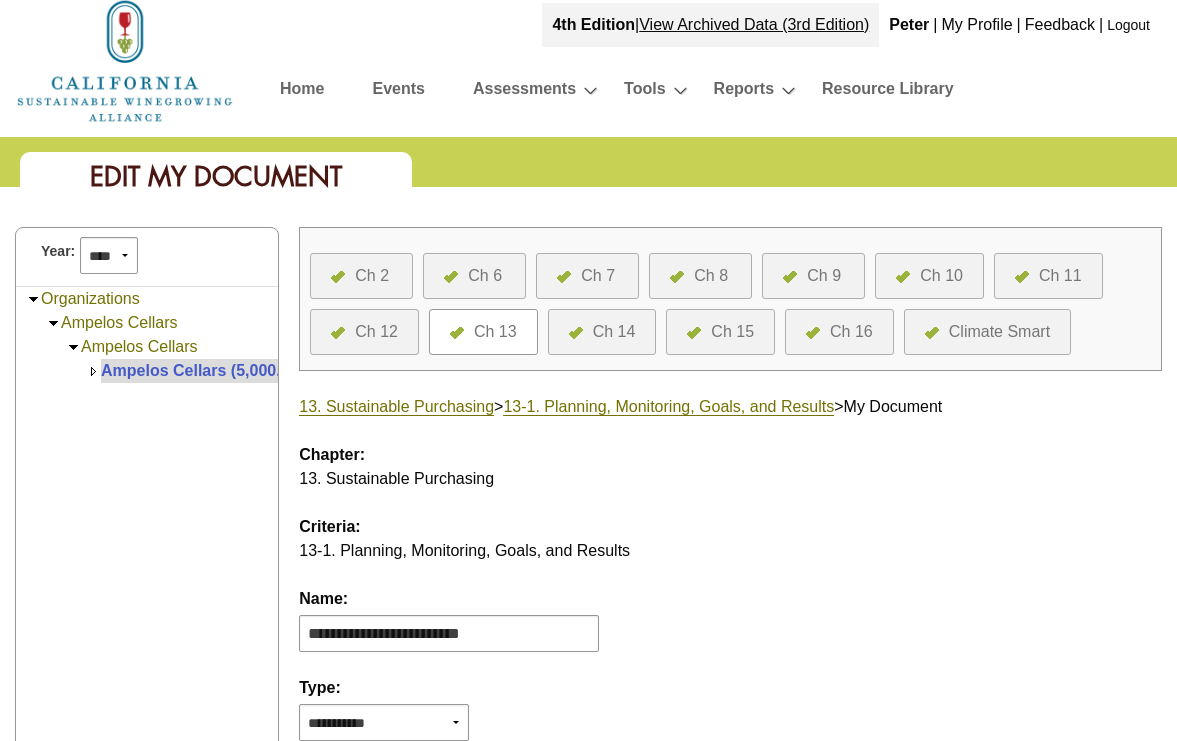 select on "*" 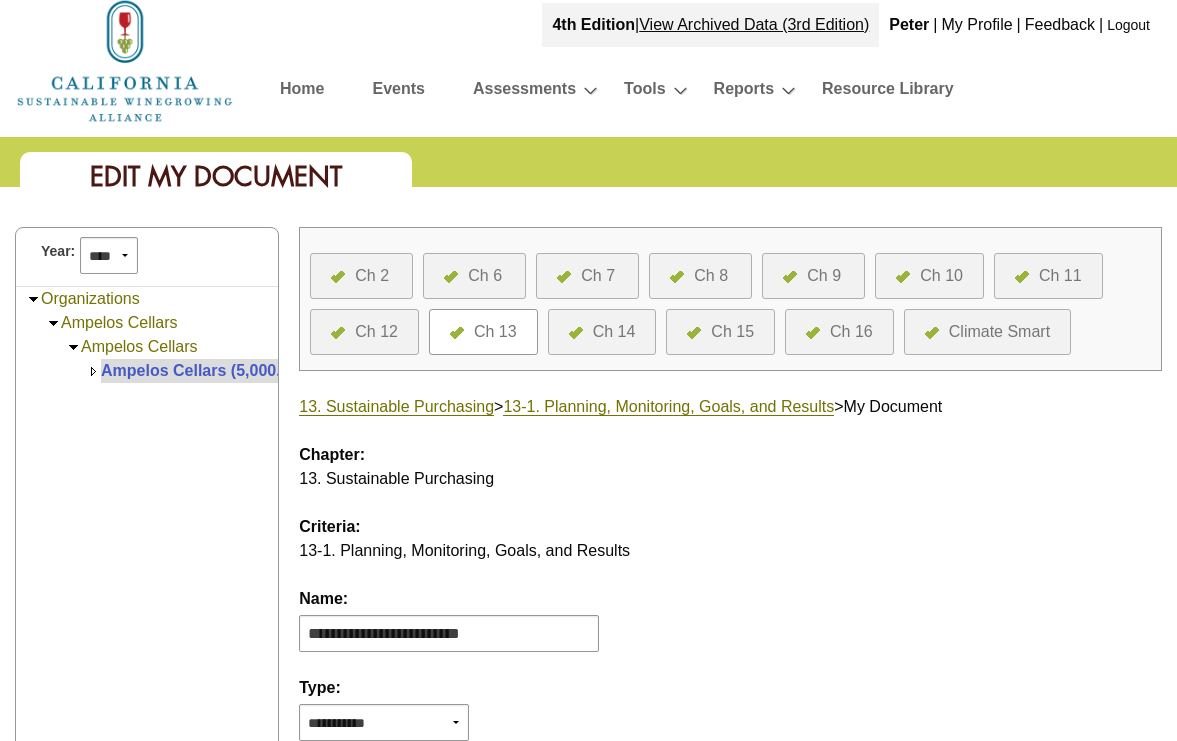 scroll, scrollTop: 464, scrollLeft: 0, axis: vertical 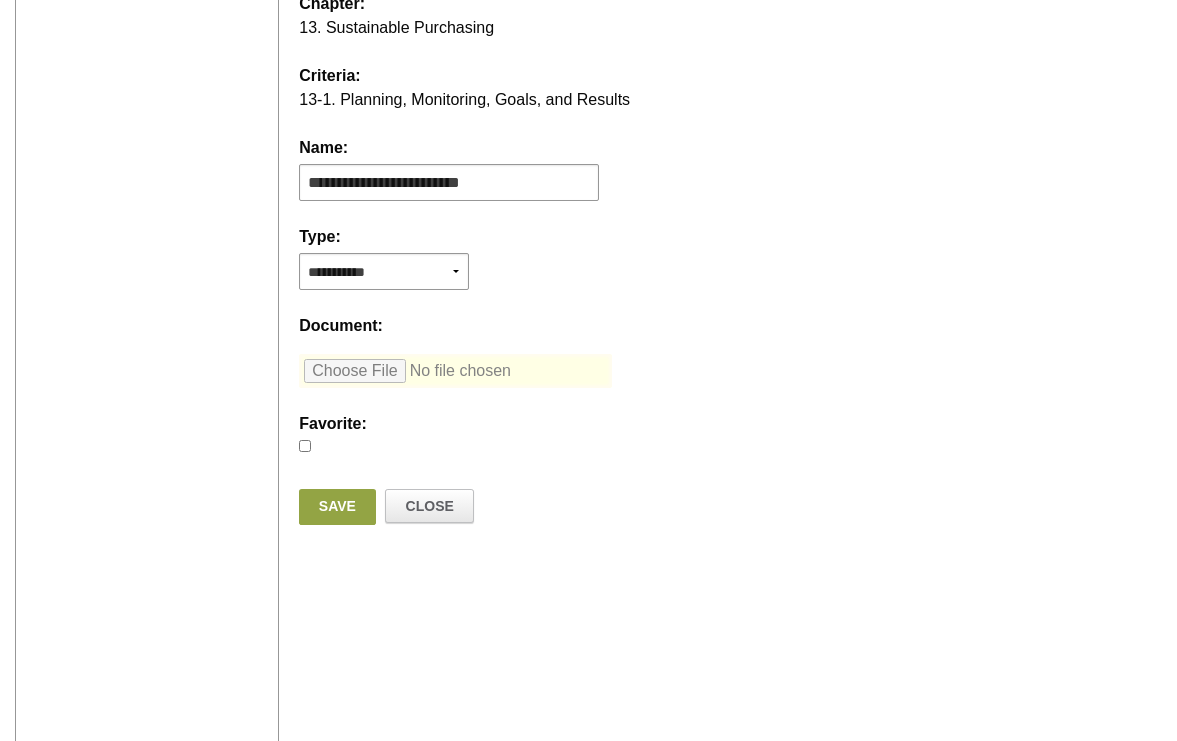 click at bounding box center [455, 371] 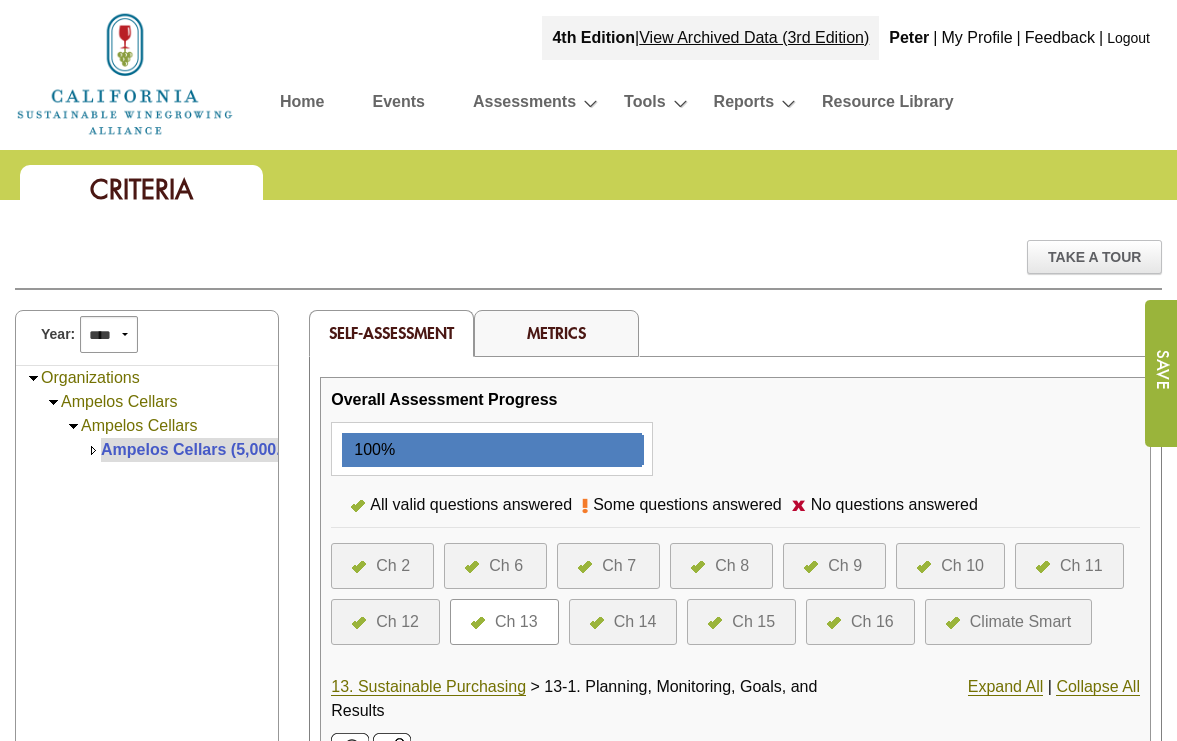 scroll, scrollTop: 0, scrollLeft: 0, axis: both 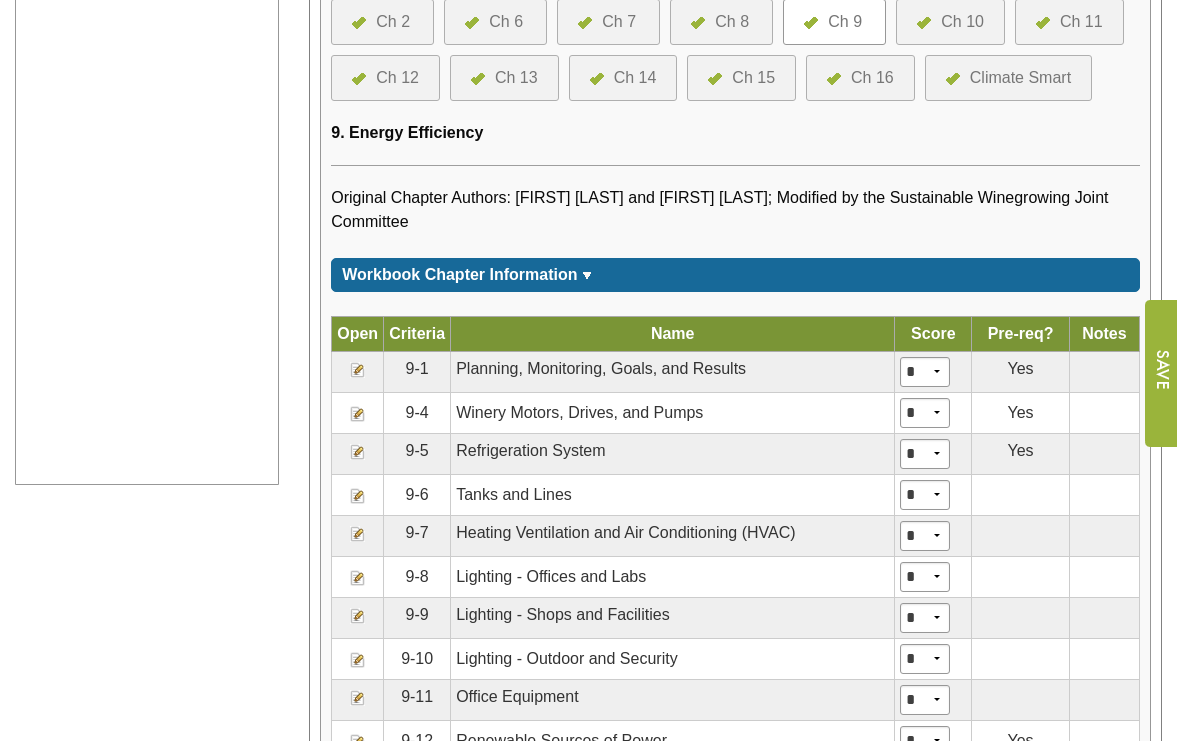 click at bounding box center (358, 370) 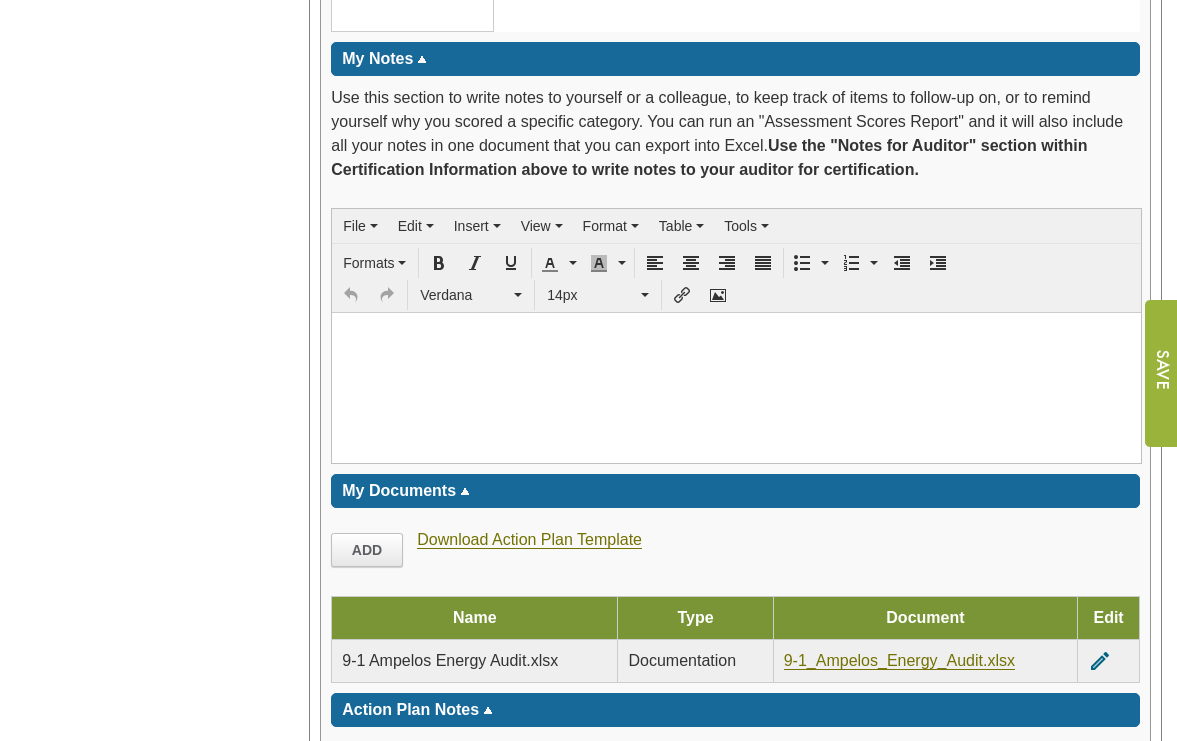 scroll, scrollTop: 4206, scrollLeft: 0, axis: vertical 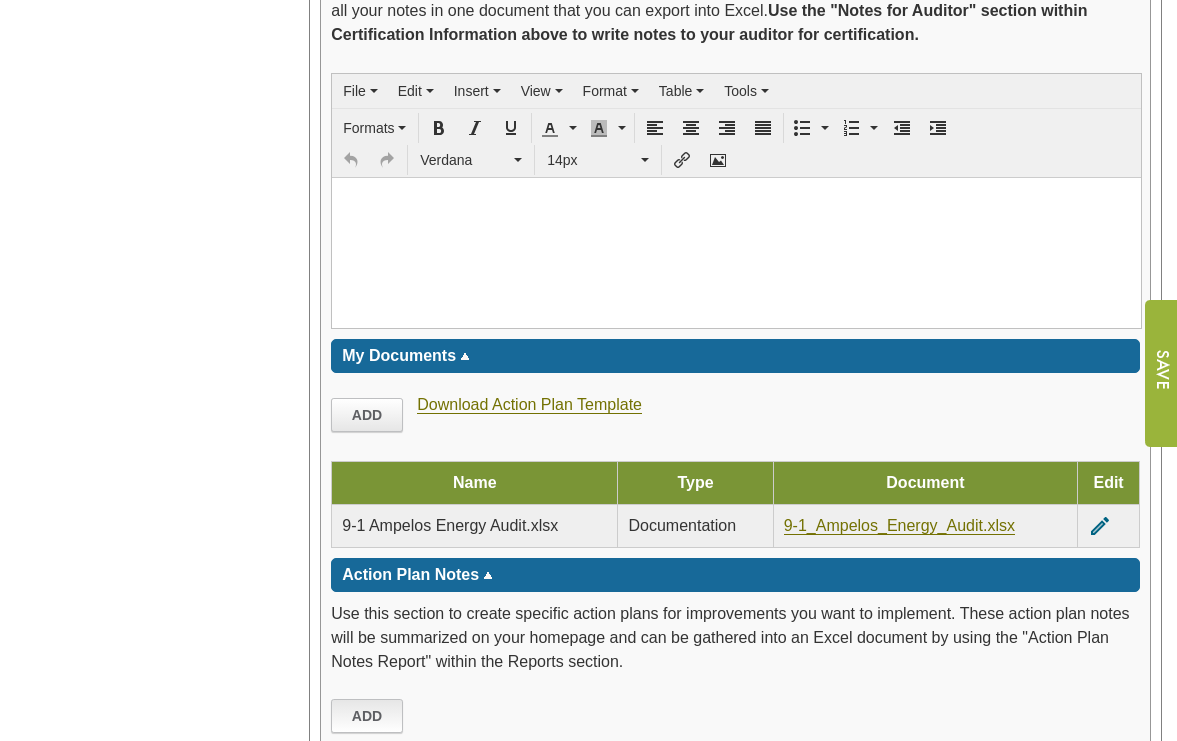 click on "Add" at bounding box center [367, 716] 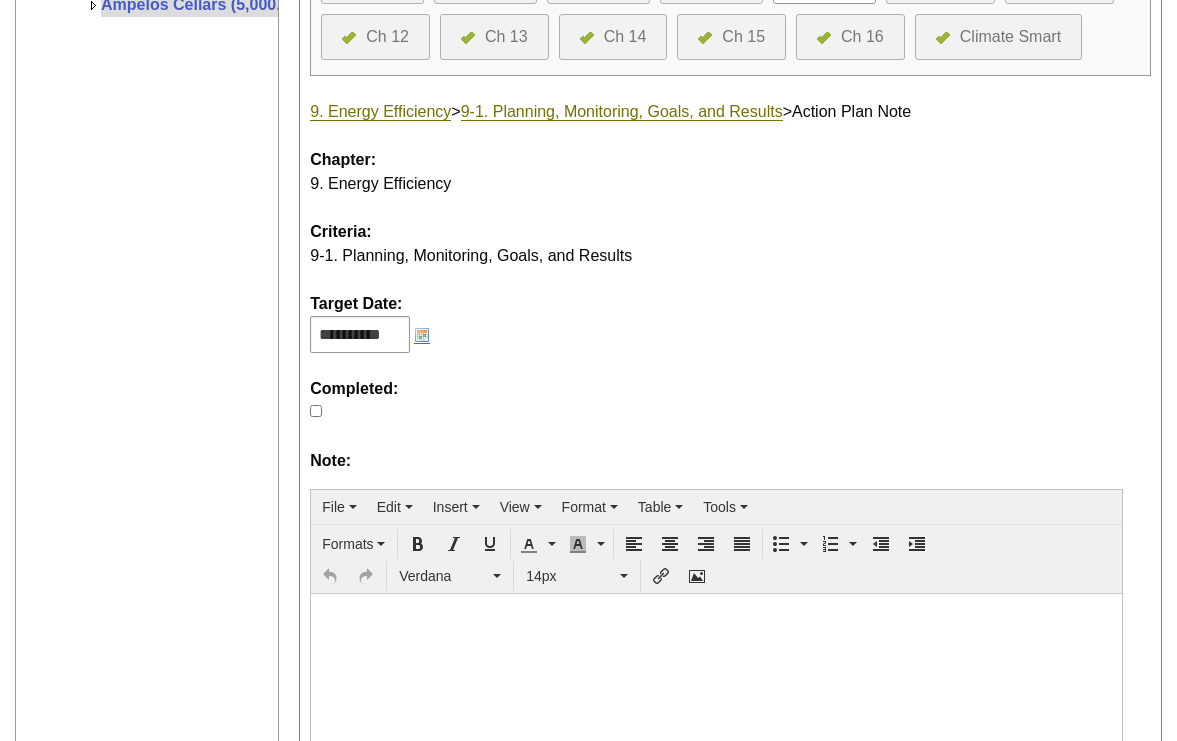 scroll, scrollTop: 381, scrollLeft: 0, axis: vertical 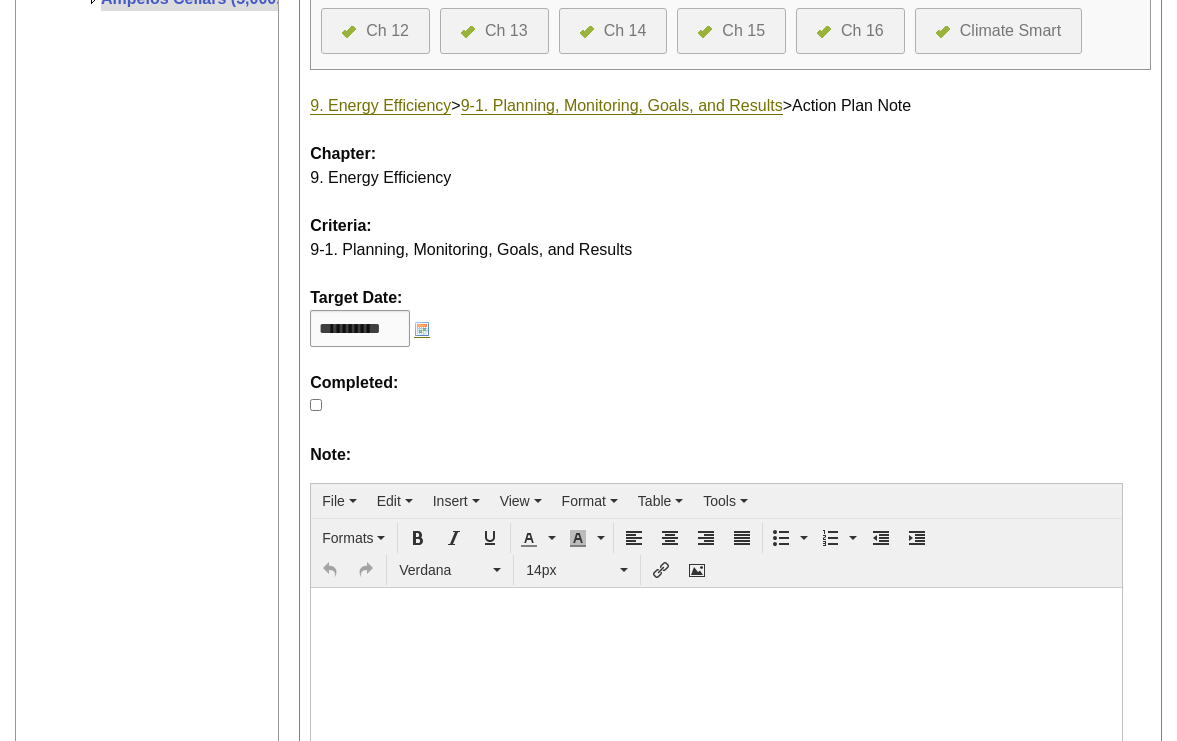 click on "**********" at bounding box center [360, 328] 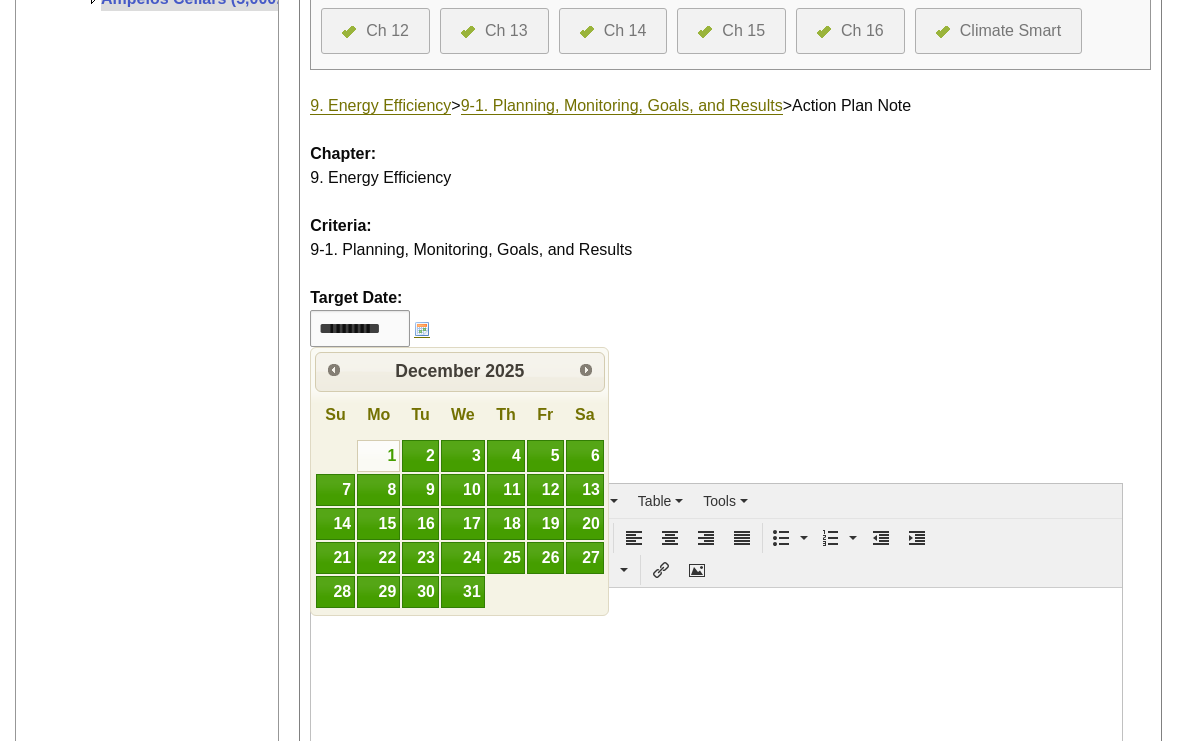 type on "**********" 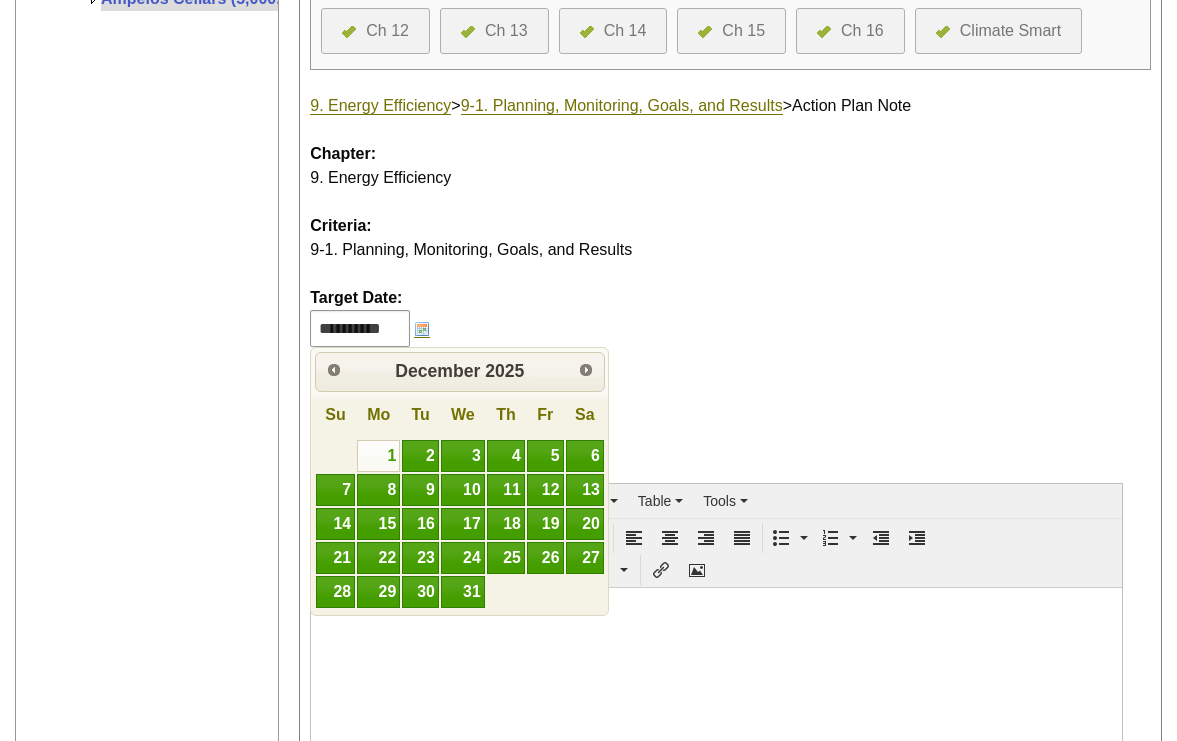 click at bounding box center (716, 611) 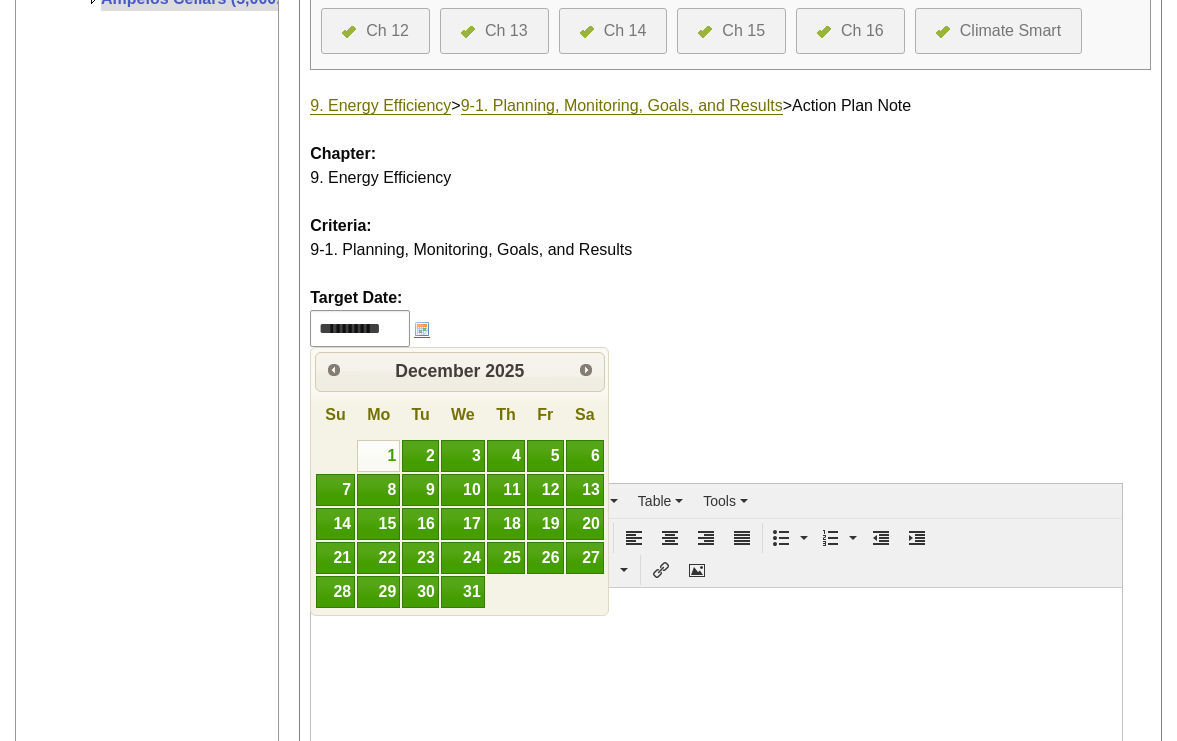 click on "Completed:" at bounding box center [715, 383] 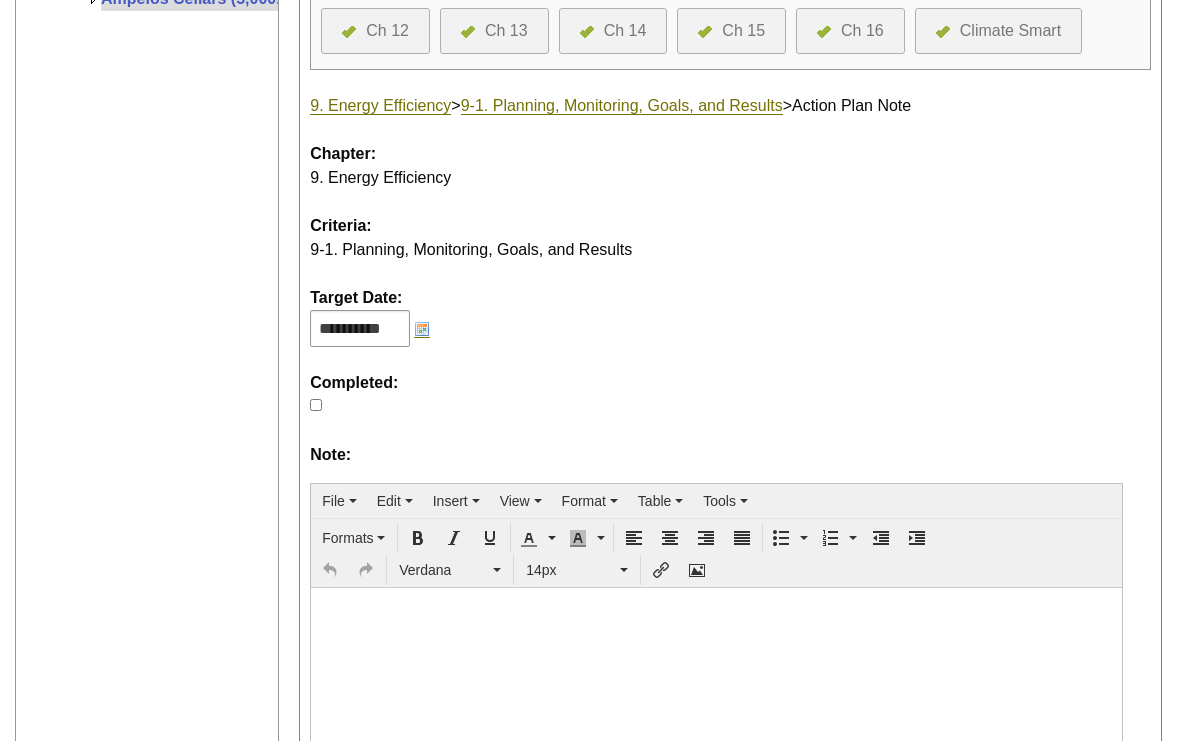 click at bounding box center (716, 611) 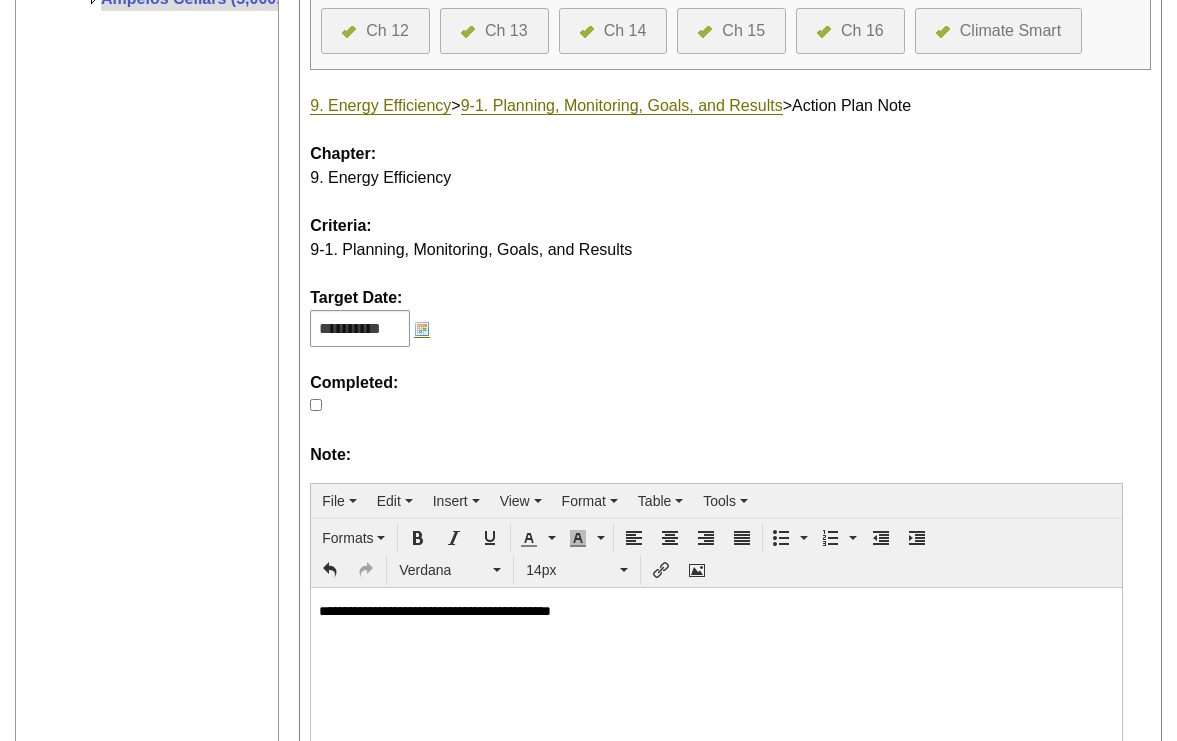 click at bounding box center (715, 419) 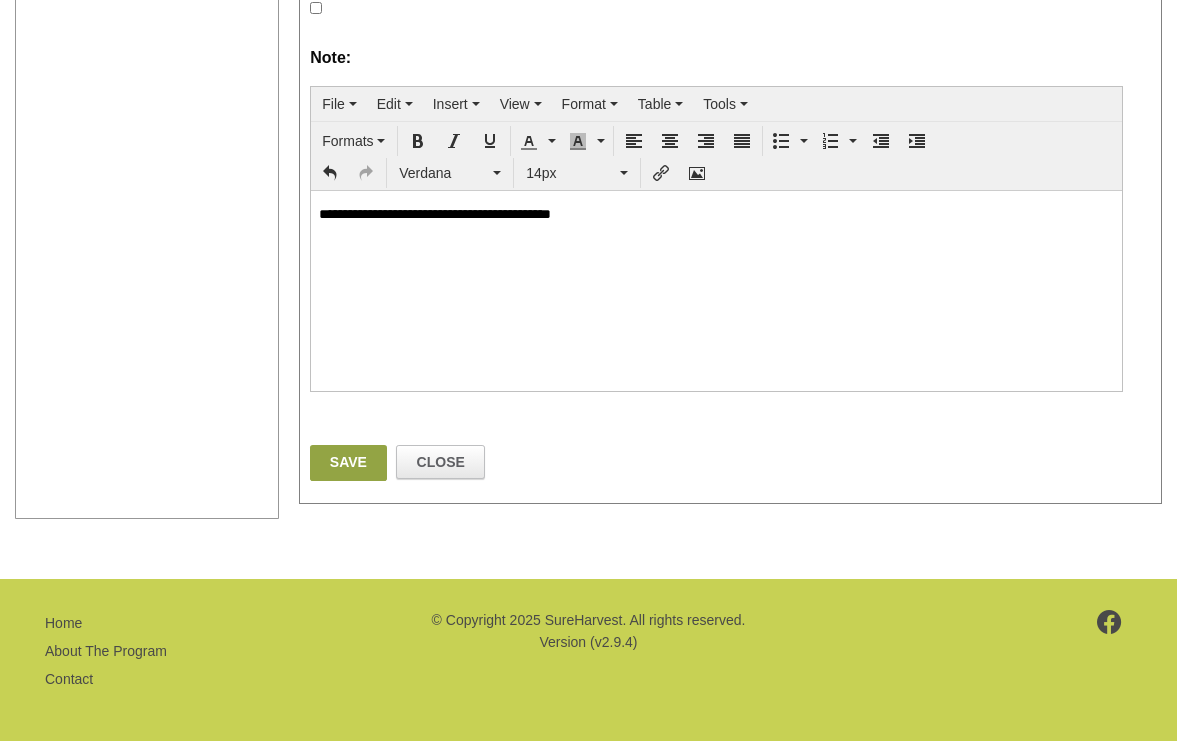 scroll, scrollTop: 781, scrollLeft: 0, axis: vertical 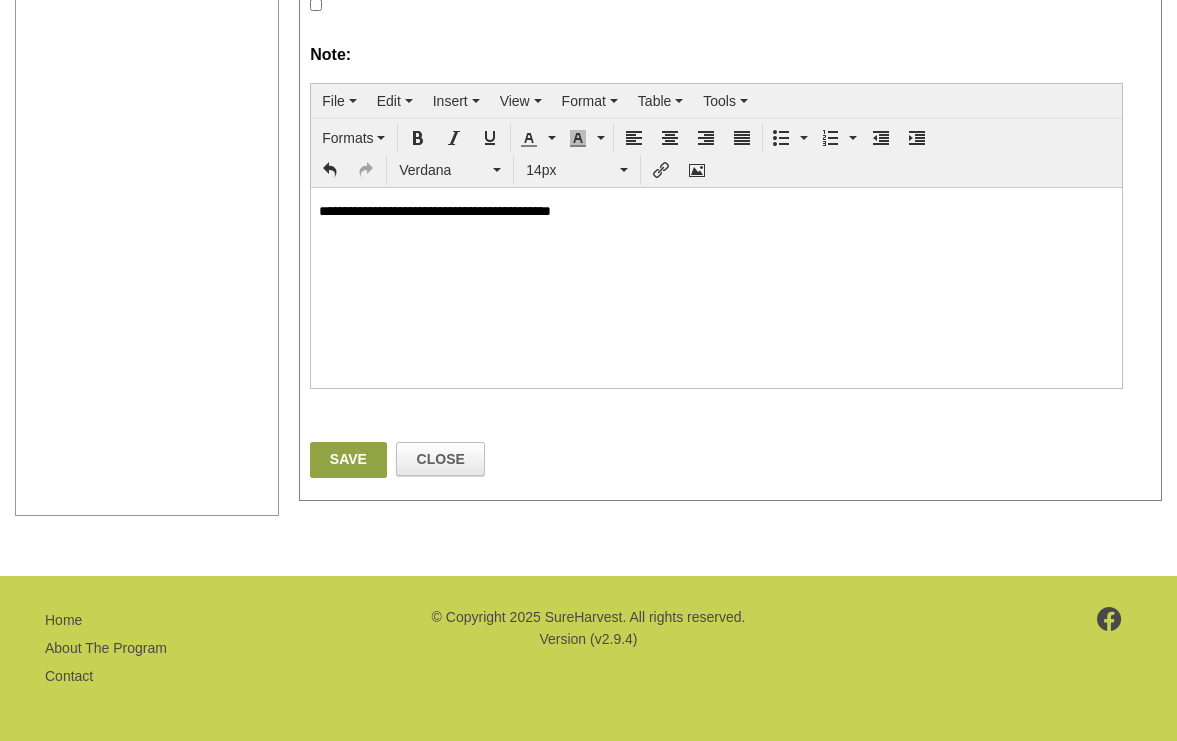 click on "Save" at bounding box center (348, 460) 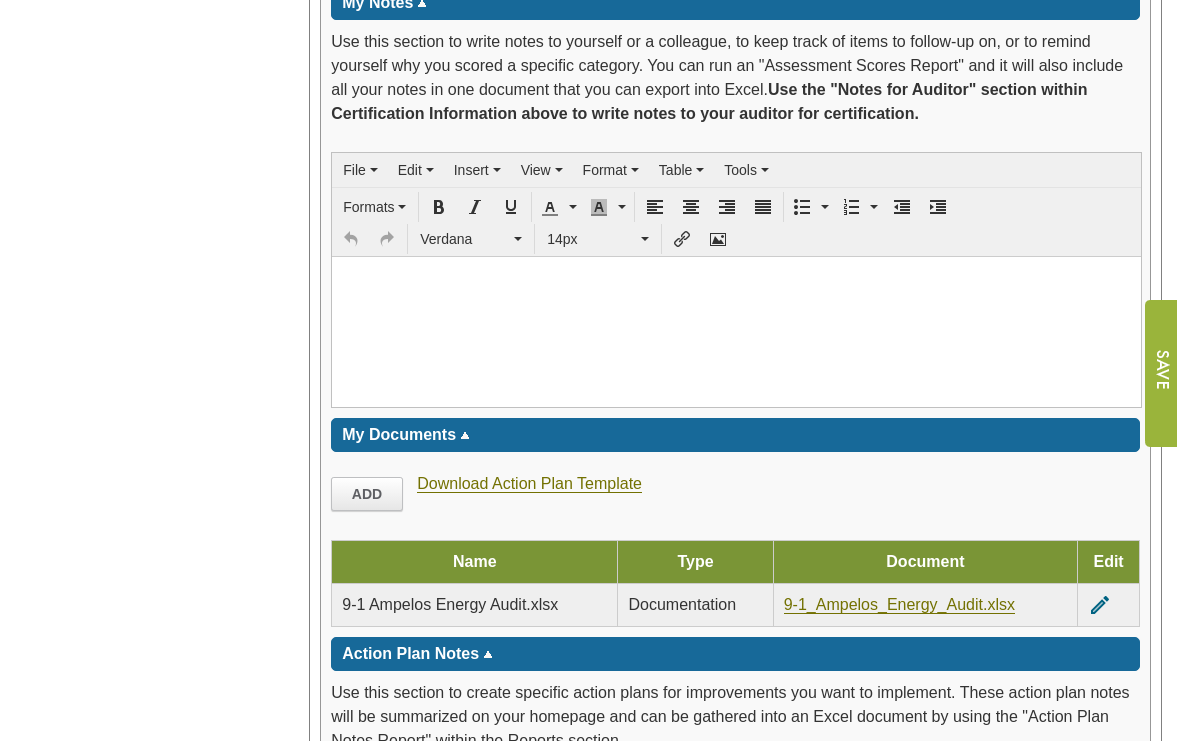 scroll, scrollTop: 4657, scrollLeft: 0, axis: vertical 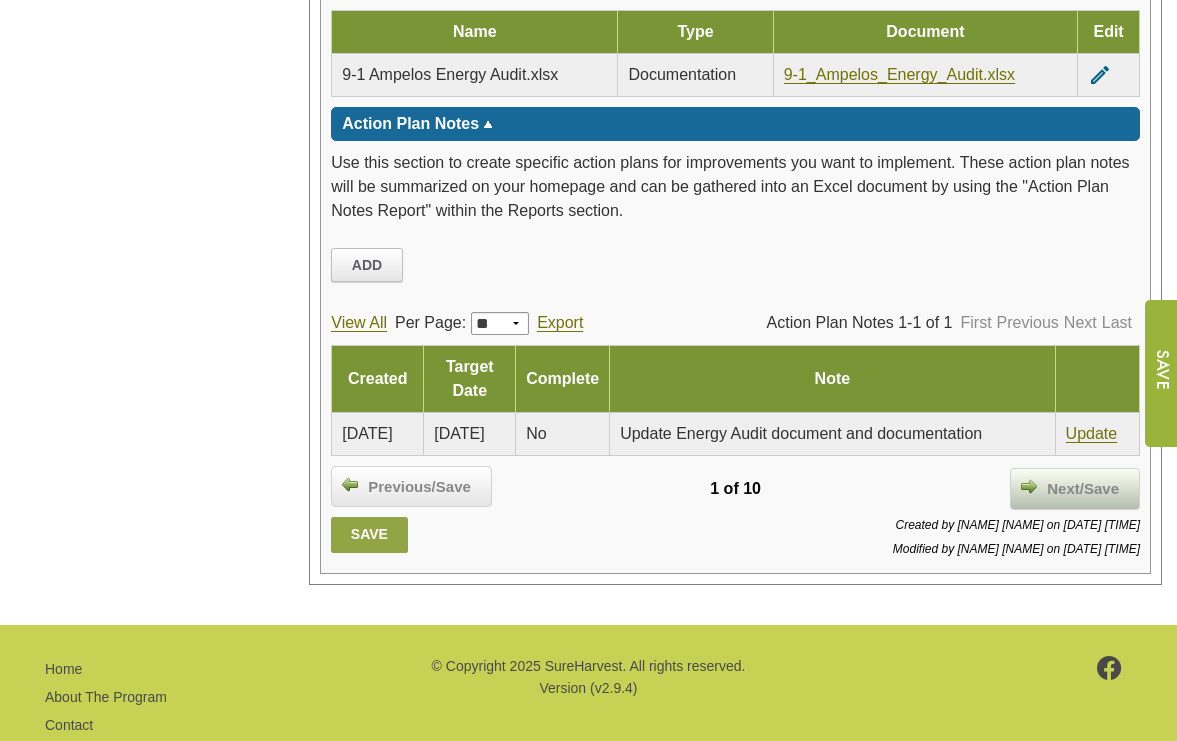 click on "Next/Save" at bounding box center [1083, 489] 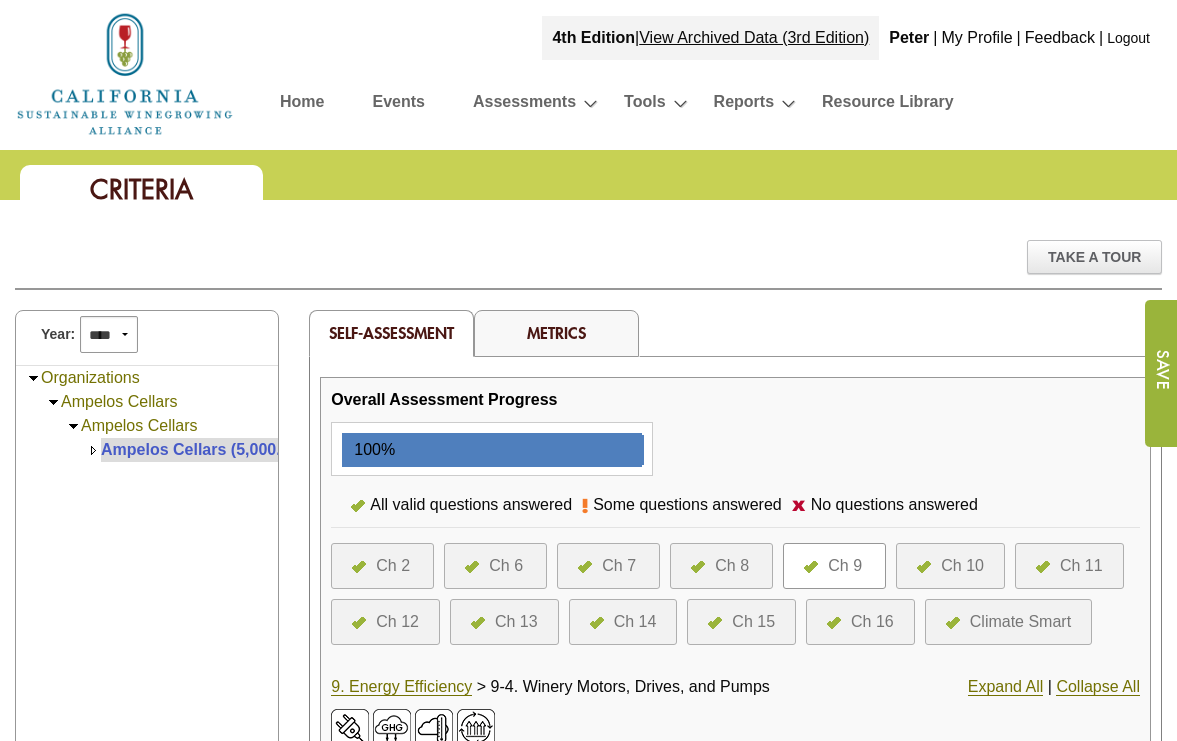 scroll, scrollTop: 0, scrollLeft: 0, axis: both 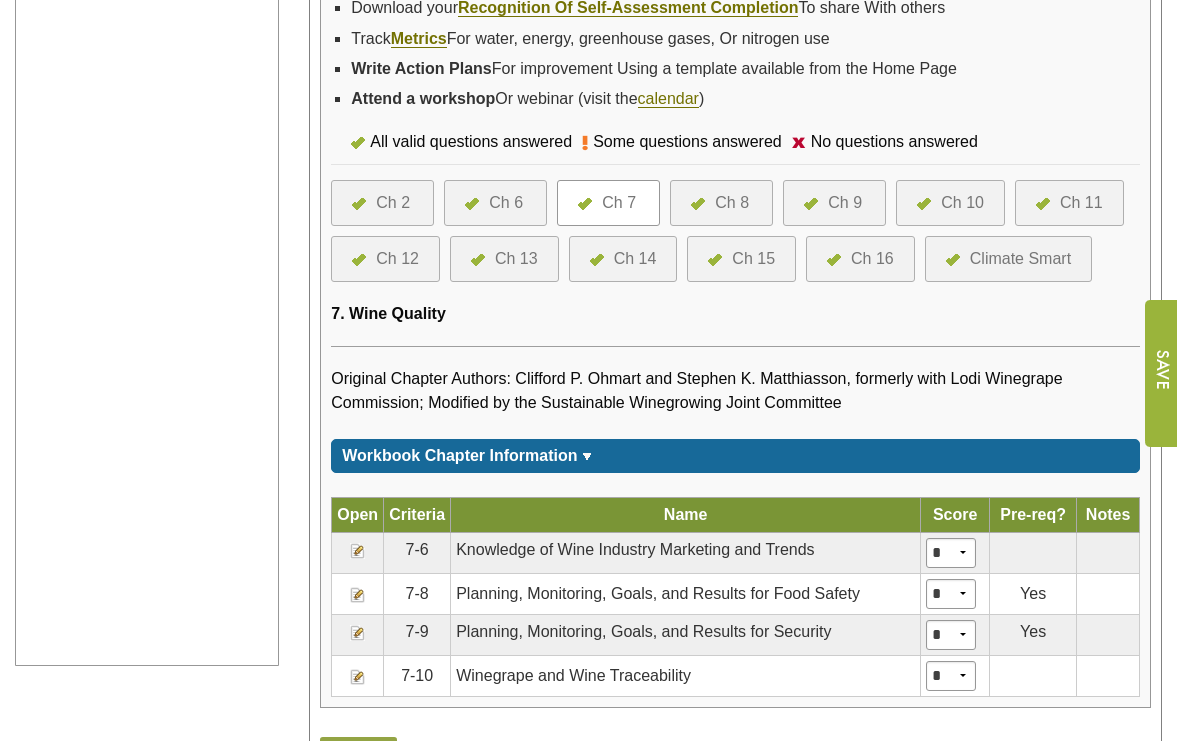 click at bounding box center (358, 595) 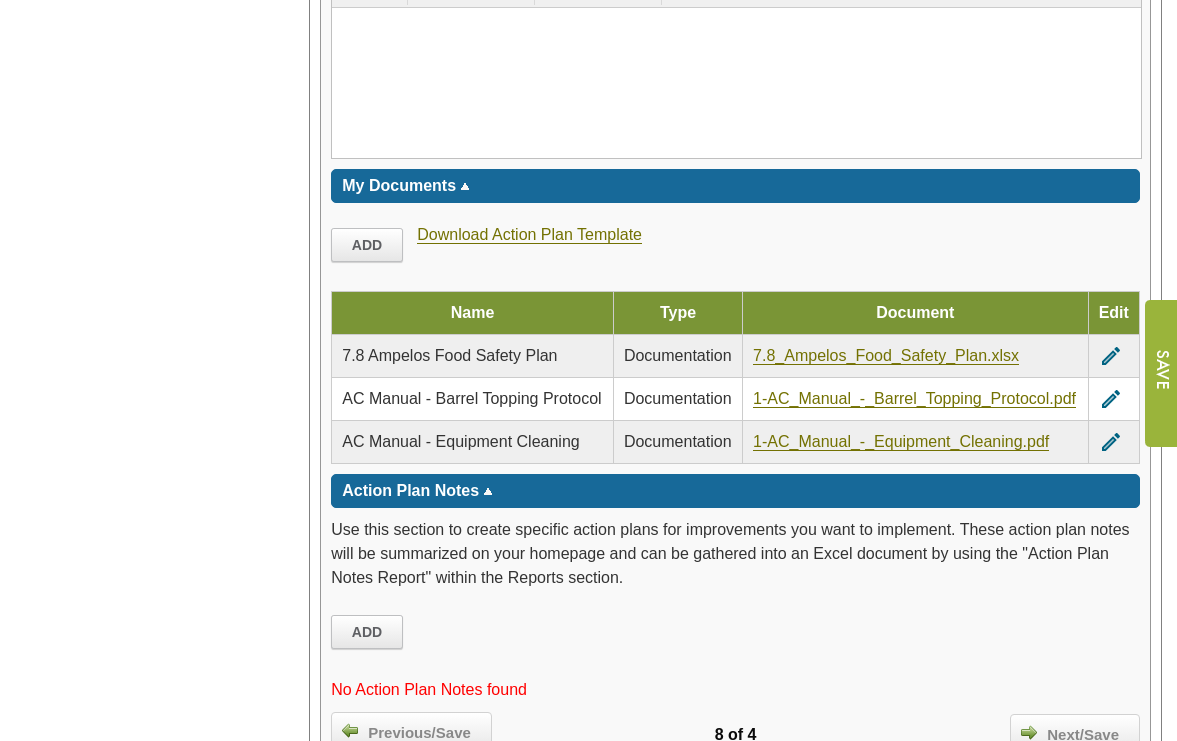 scroll, scrollTop: 3768, scrollLeft: 0, axis: vertical 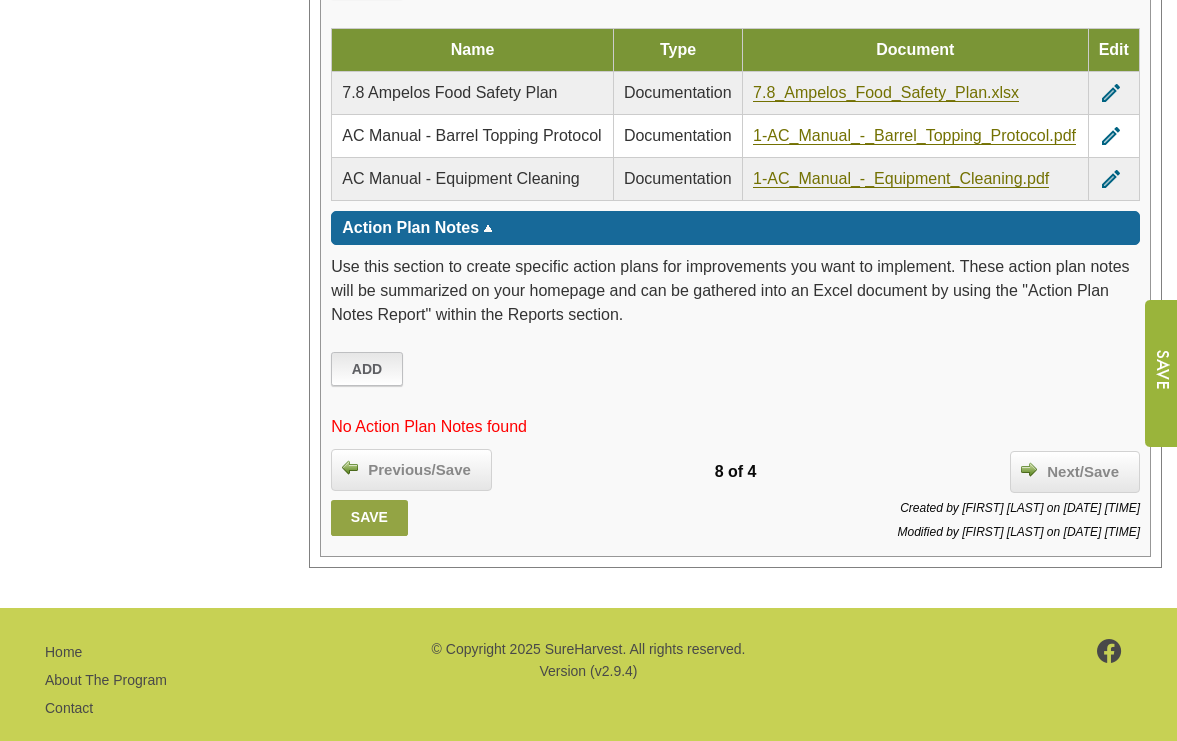 click on "Add" at bounding box center [367, 369] 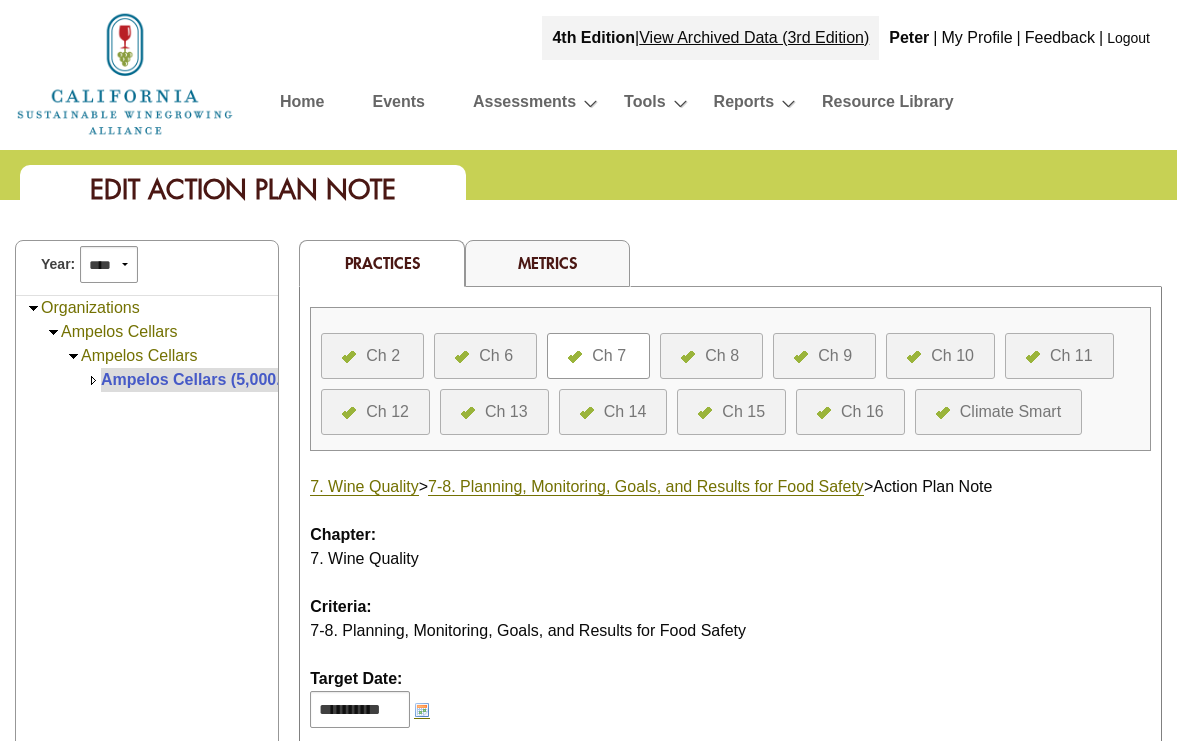 scroll, scrollTop: 0, scrollLeft: 0, axis: both 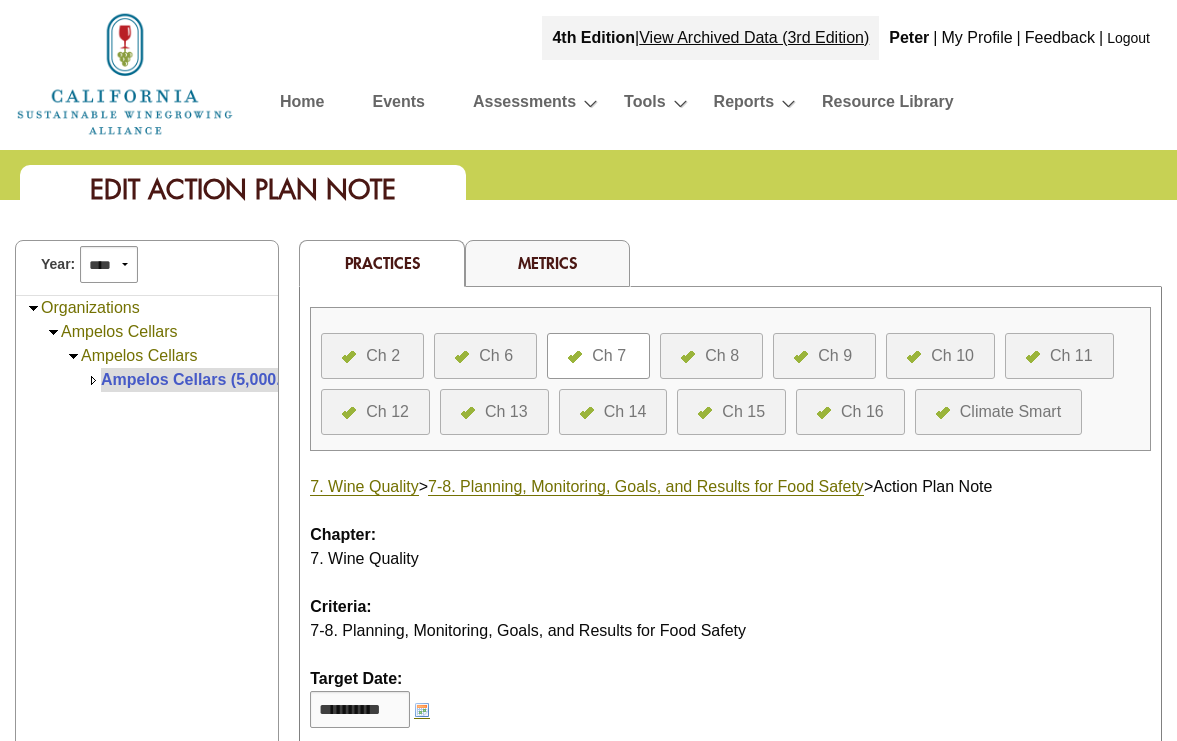 click on "**********" at bounding box center (360, 709) 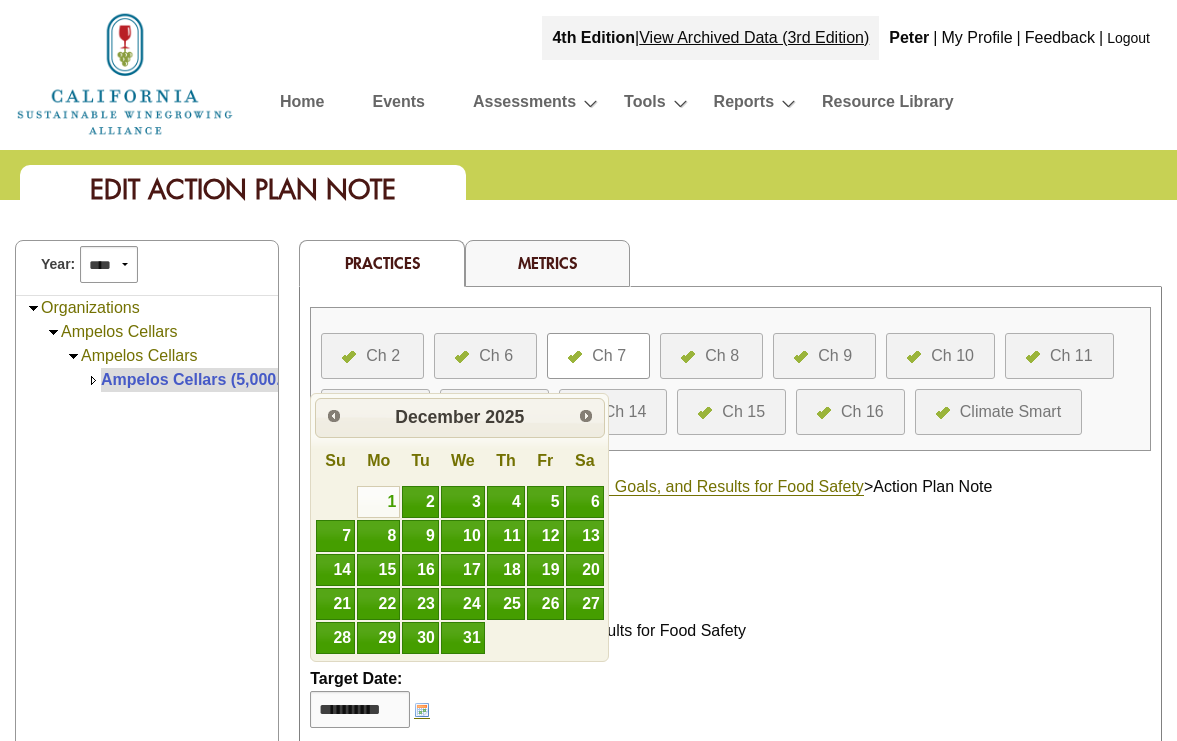 type on "**********" 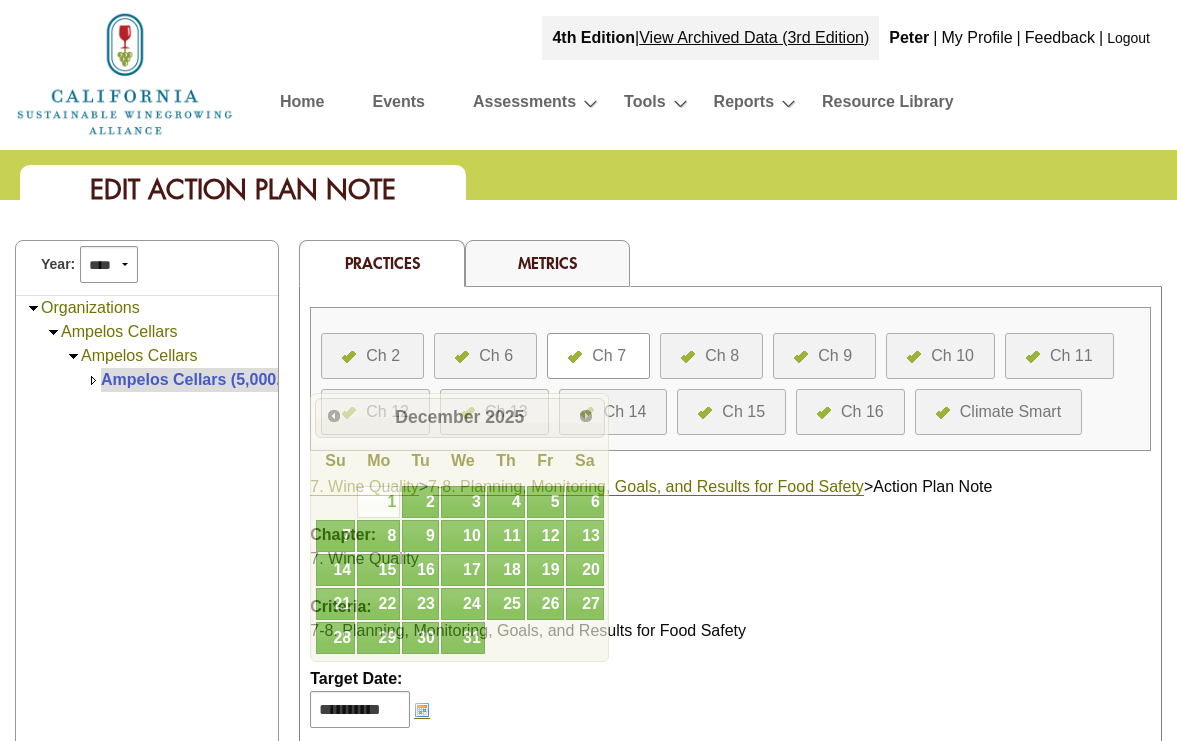 scroll, scrollTop: 416, scrollLeft: 0, axis: vertical 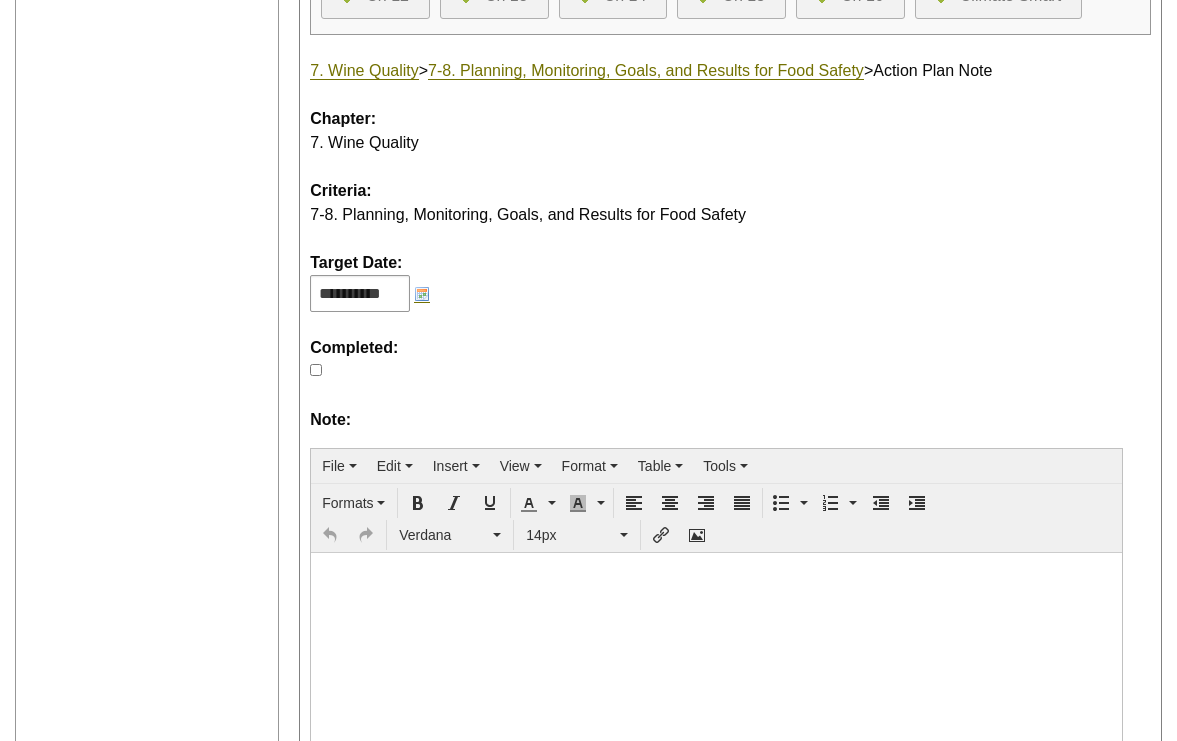 click at bounding box center (716, 576) 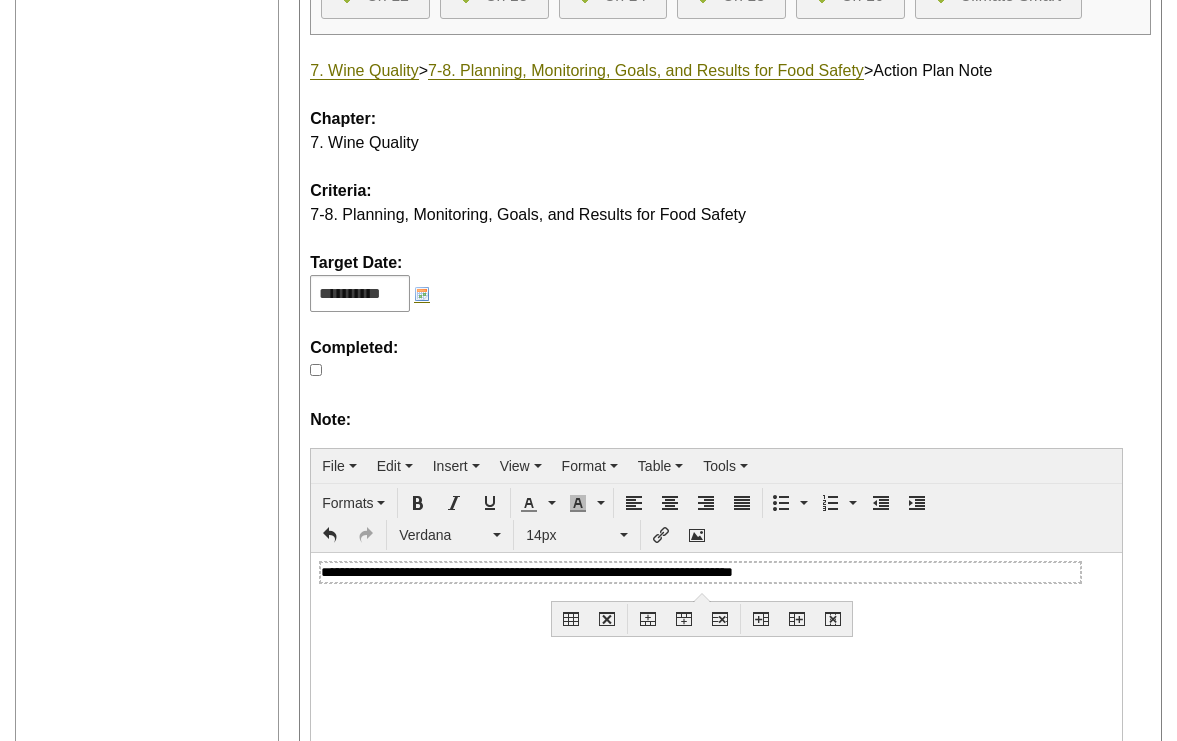 click on "**********" at bounding box center [716, 572] 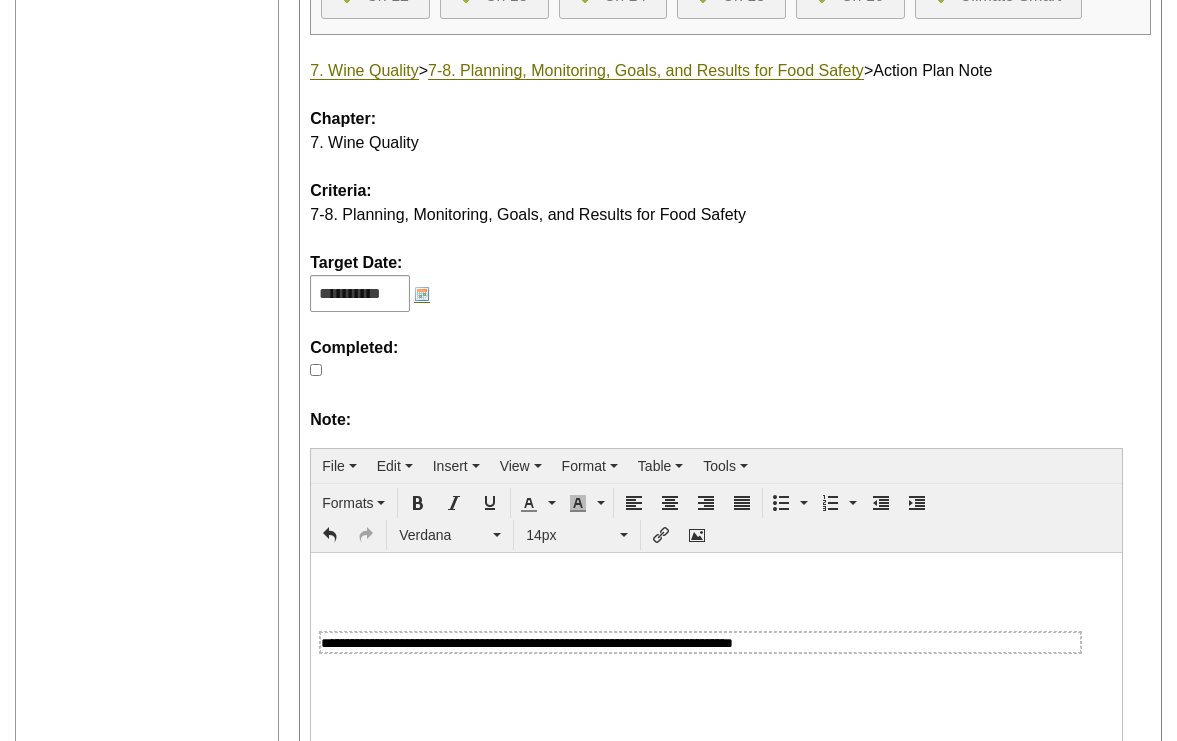 type 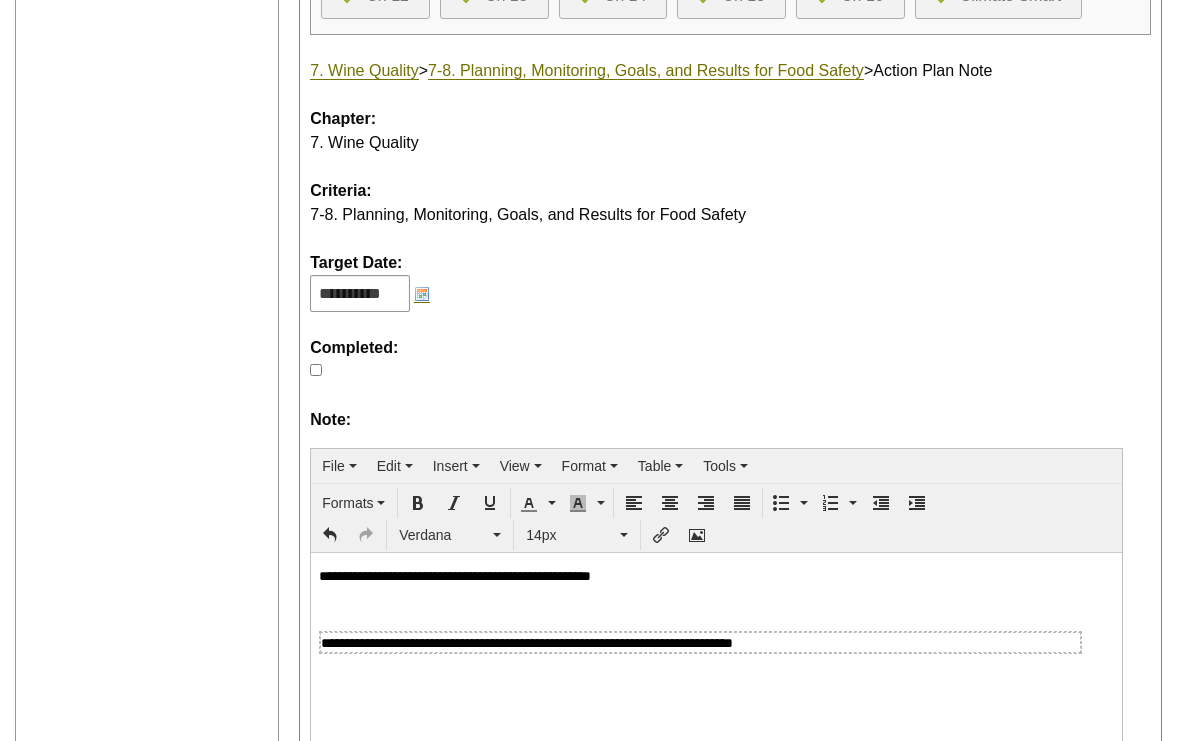click on "**********" at bounding box center [716, 576] 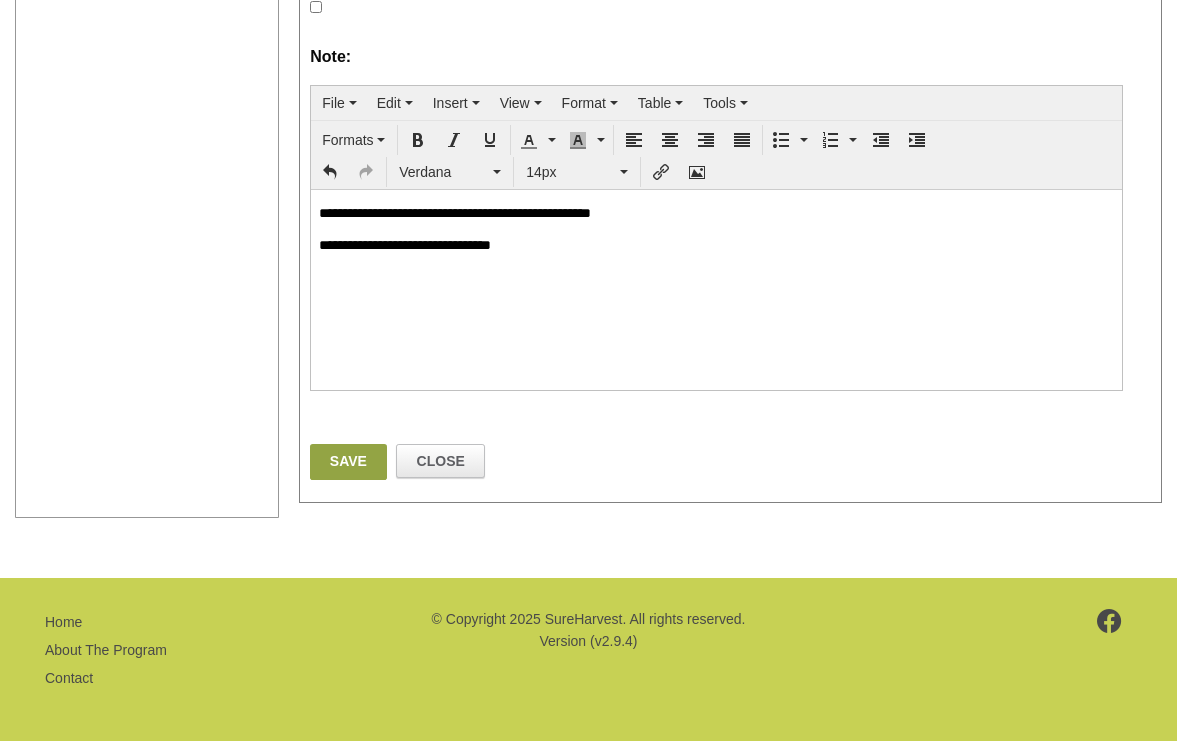 scroll, scrollTop: 781, scrollLeft: 0, axis: vertical 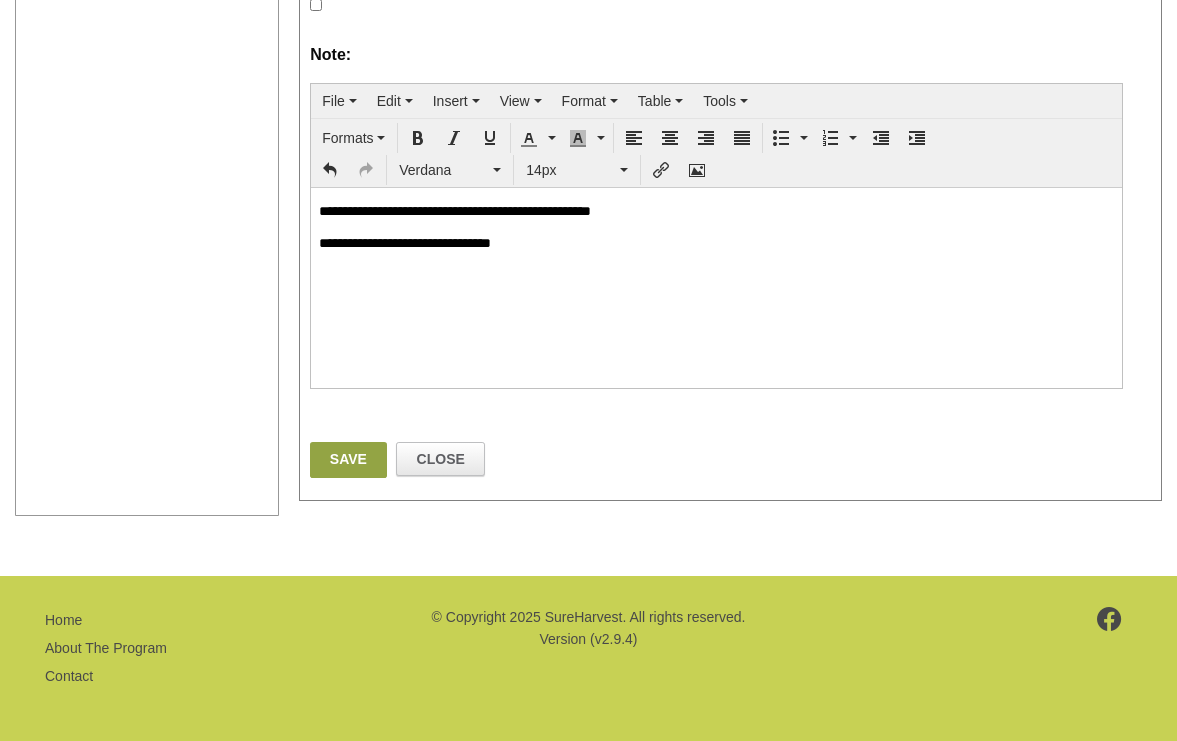 click on "Save" at bounding box center (348, 460) 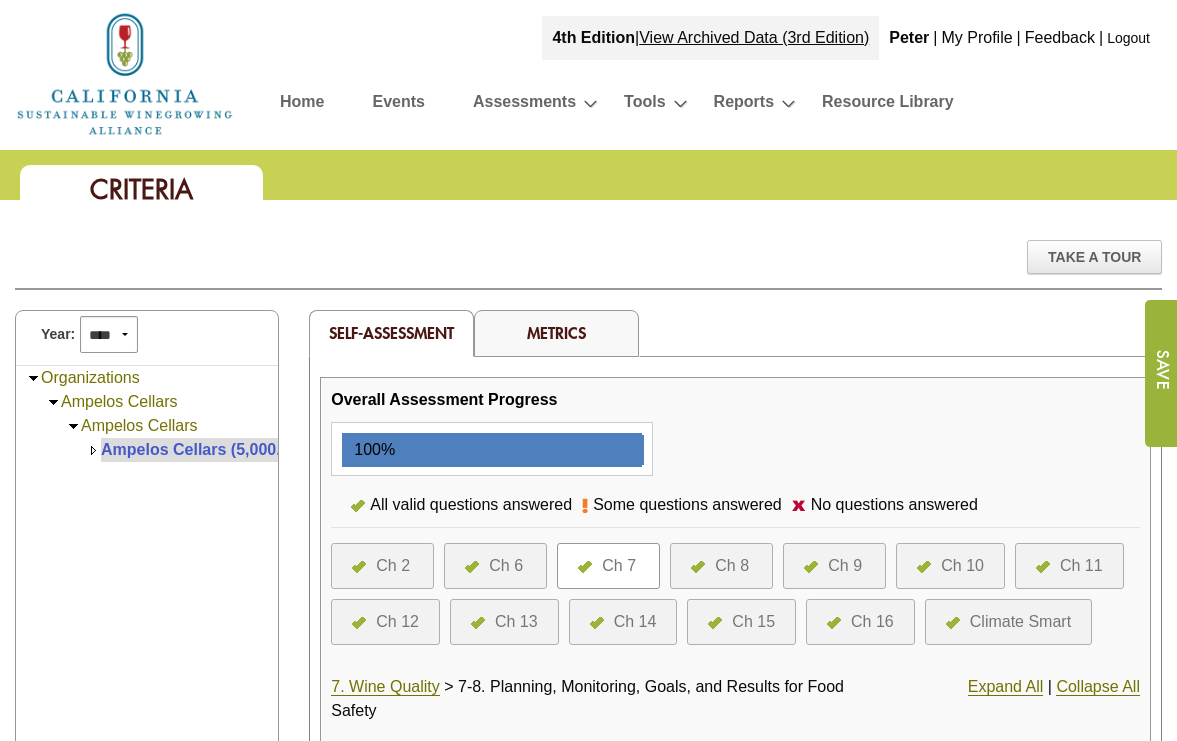 scroll, scrollTop: 0, scrollLeft: 0, axis: both 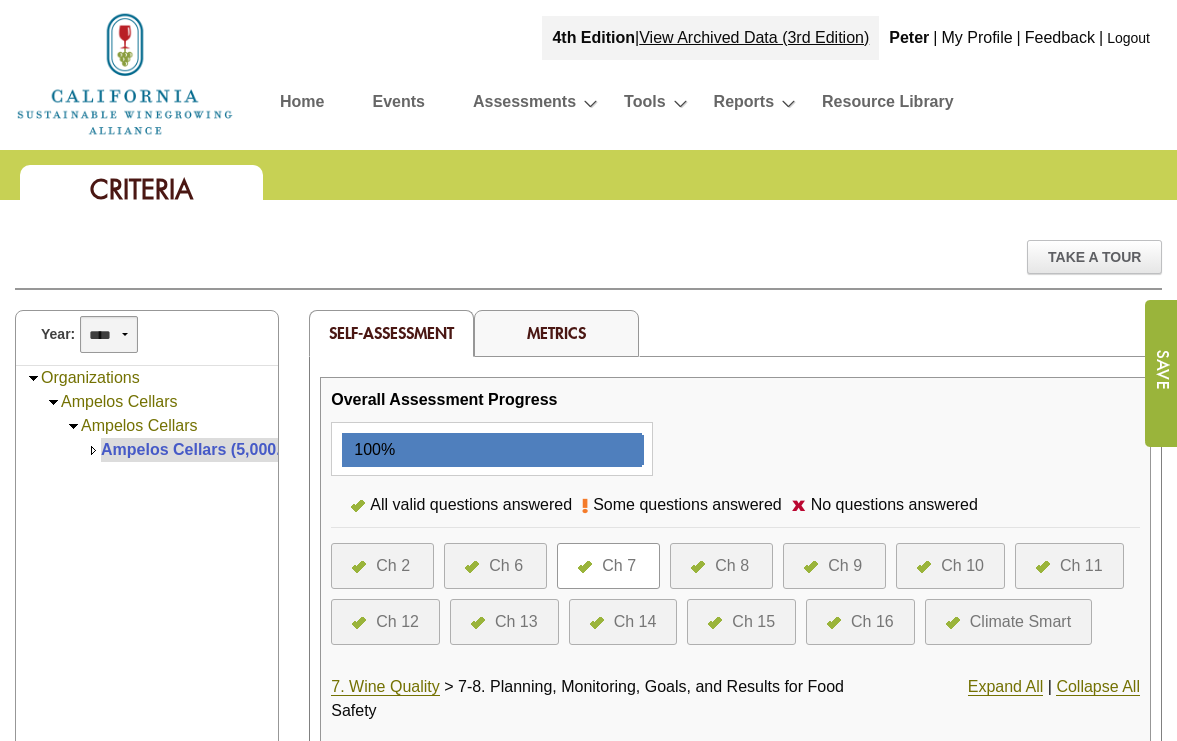 select on "****" 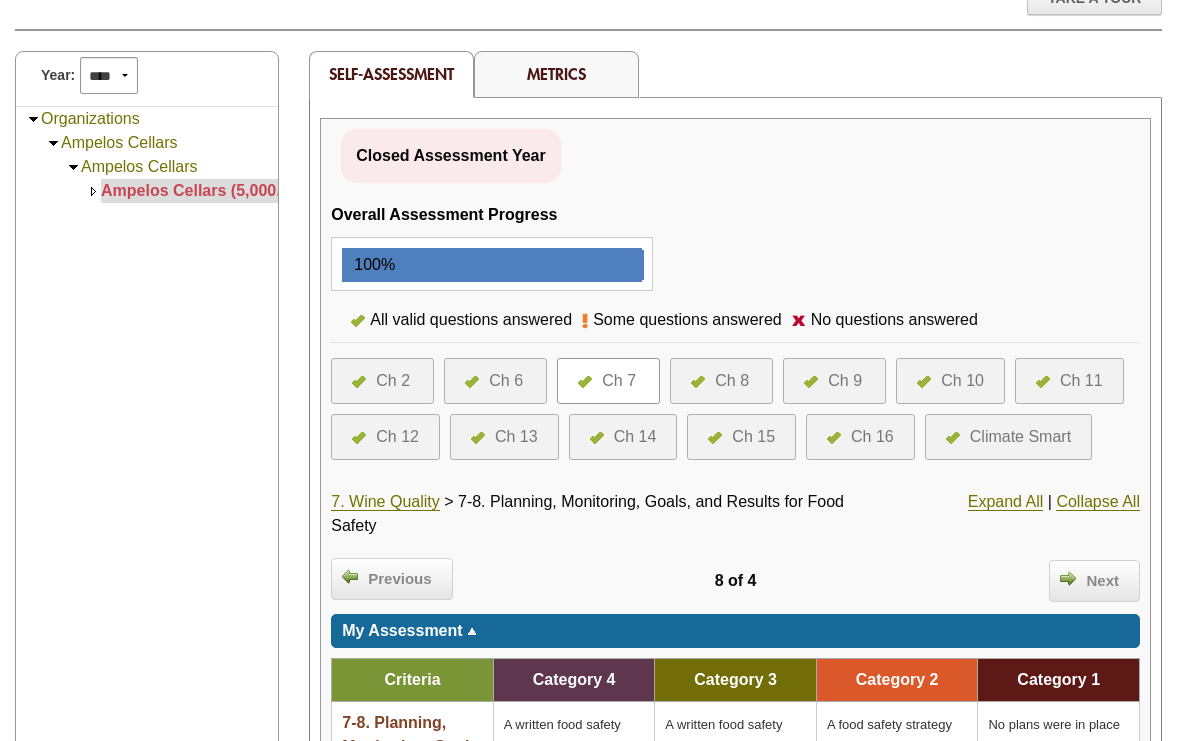 scroll, scrollTop: 53, scrollLeft: 0, axis: vertical 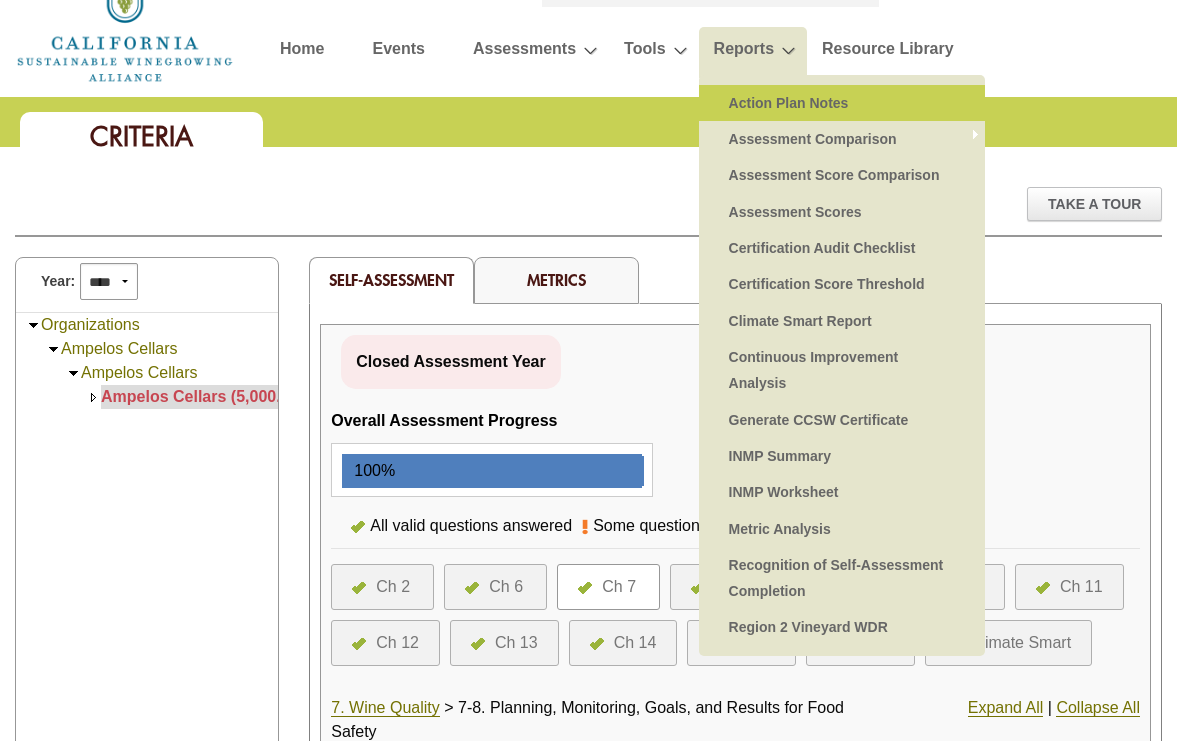 click on "Action Plan Notes" at bounding box center [842, 103] 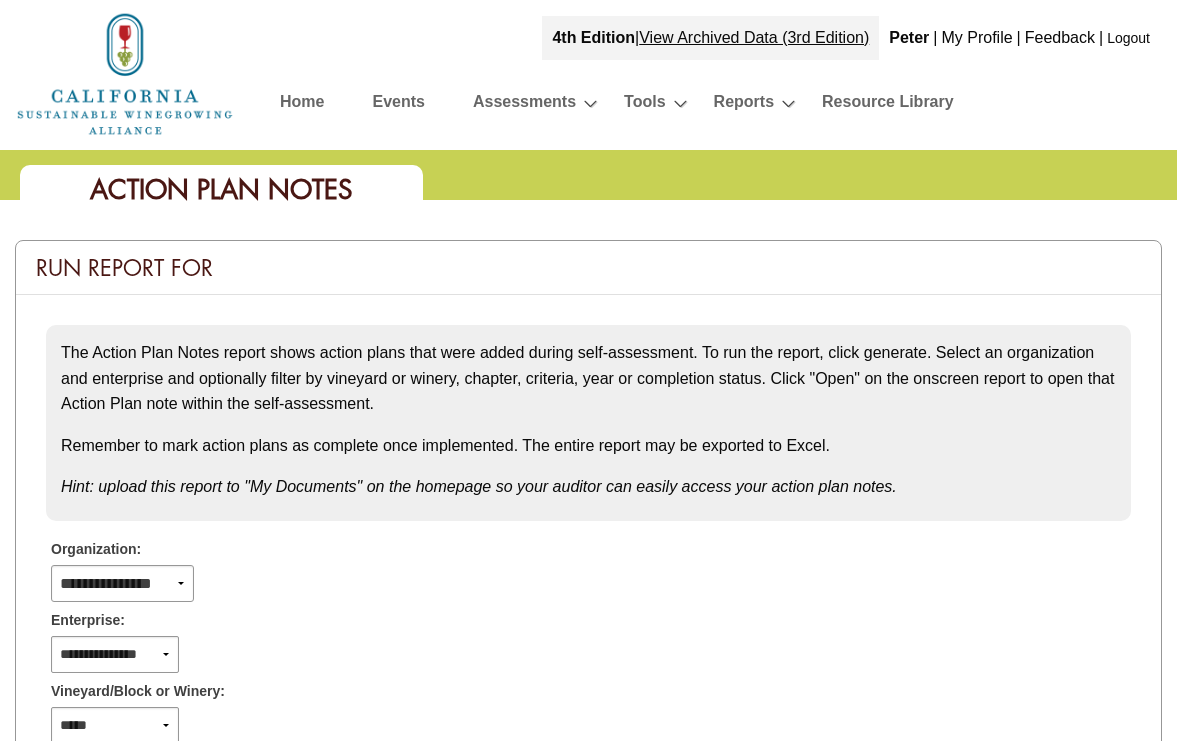scroll, scrollTop: 0, scrollLeft: 0, axis: both 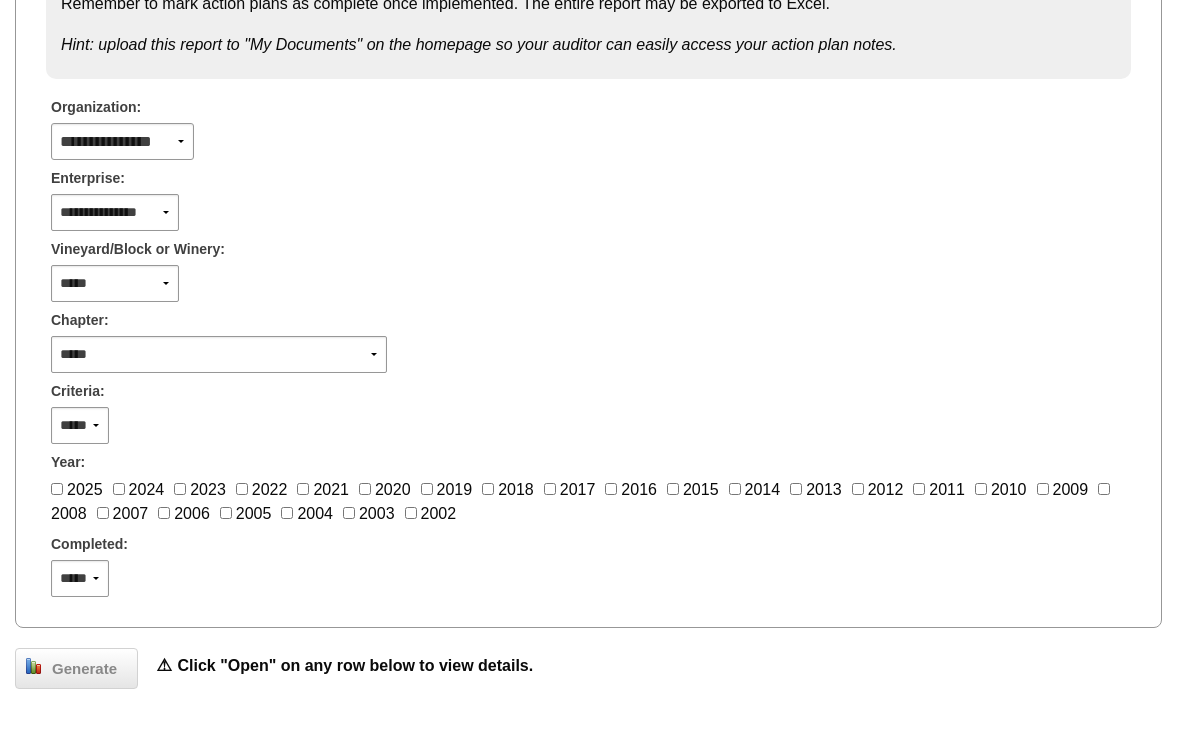 click on "2025 2024 2023 2022 2021 2020 2019 2018 2017 2016 2015 2014 2013 2012 2011 2010 2009 2008 2007 2006 2005 2004 2003 2002" at bounding box center [588, 502] 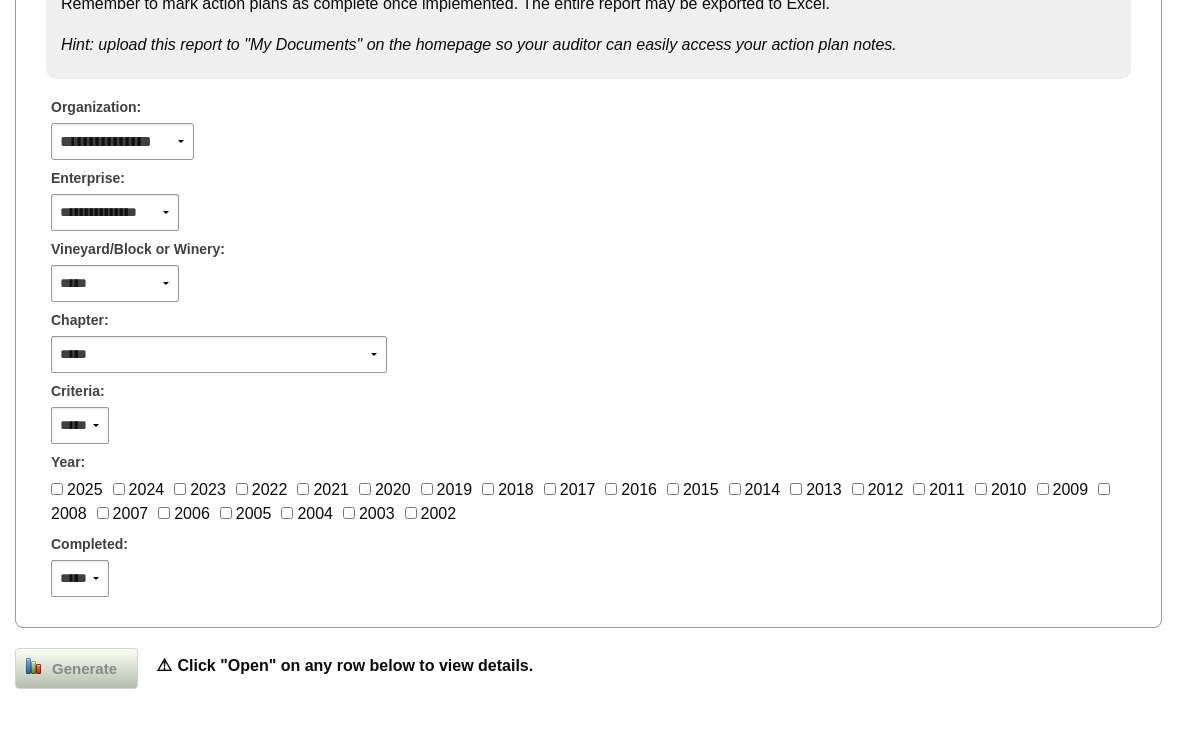 click on "Generate" at bounding box center (84, 669) 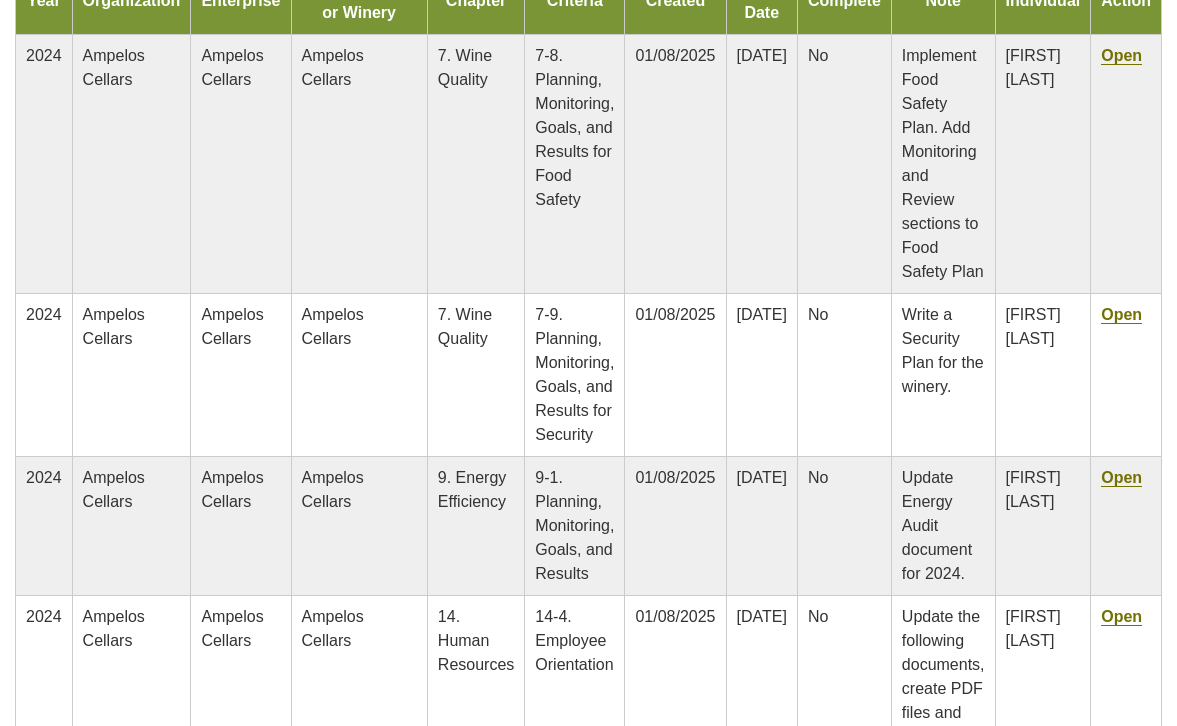 scroll, scrollTop: 1218, scrollLeft: 0, axis: vertical 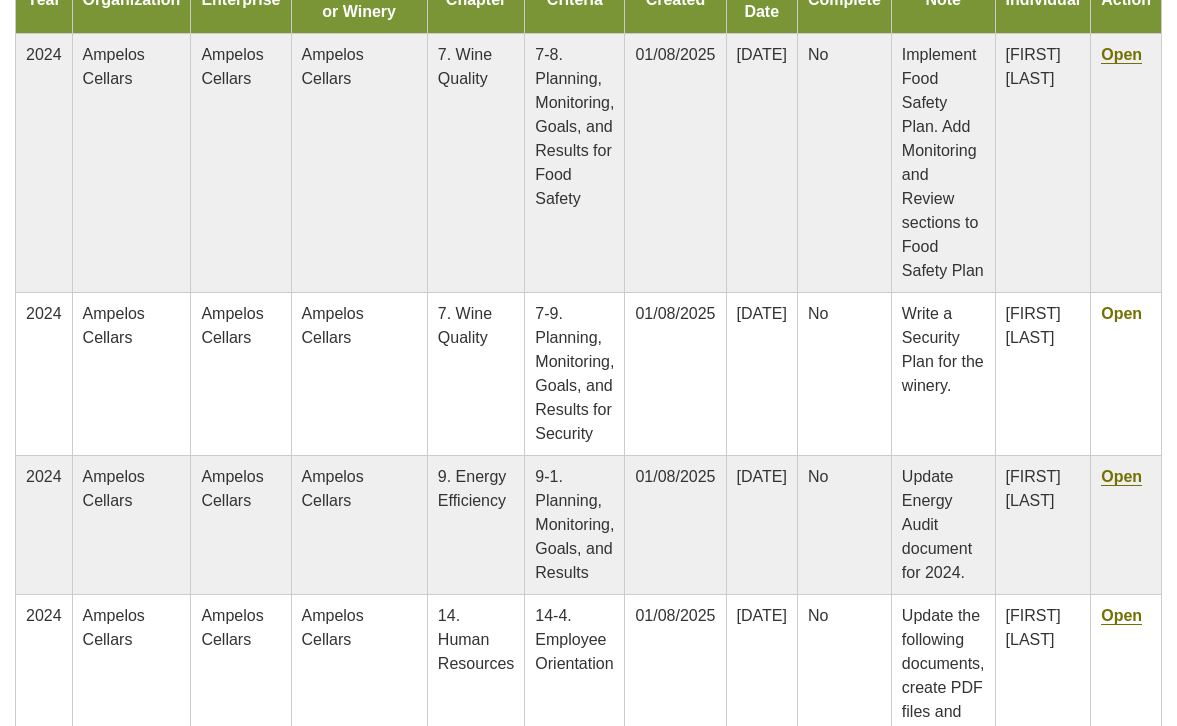 click on "Open" at bounding box center (1121, 314) 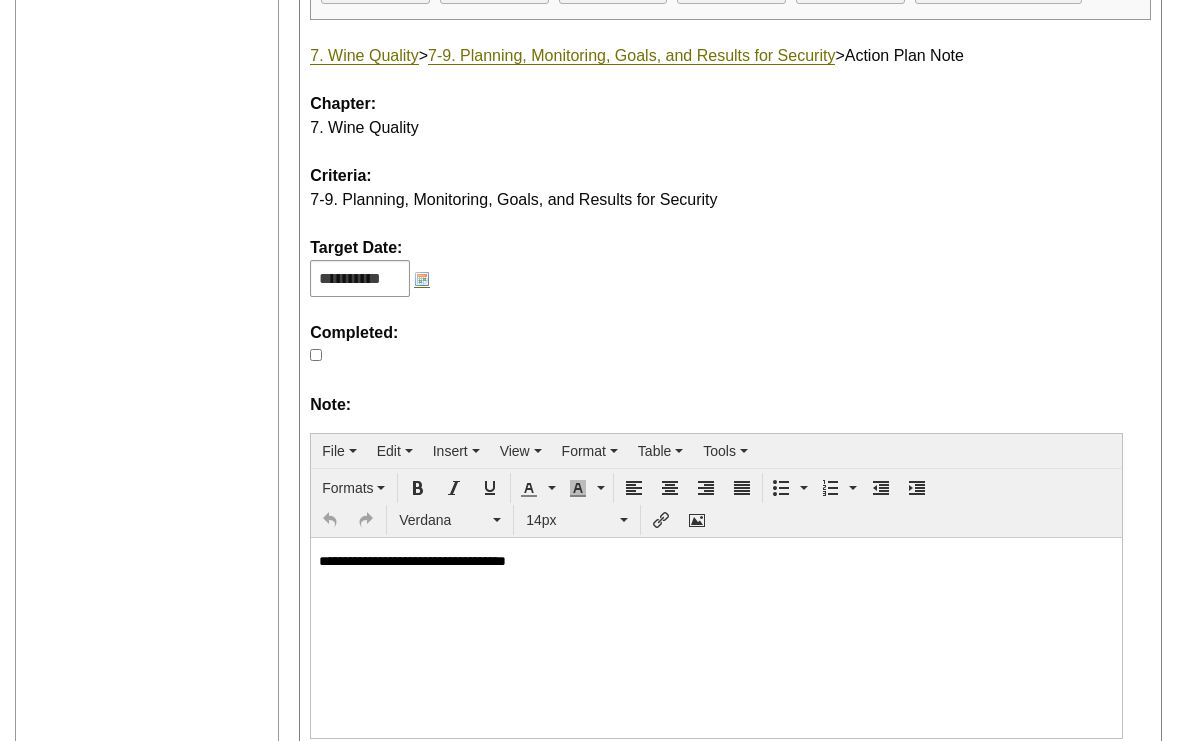 scroll, scrollTop: 435, scrollLeft: 0, axis: vertical 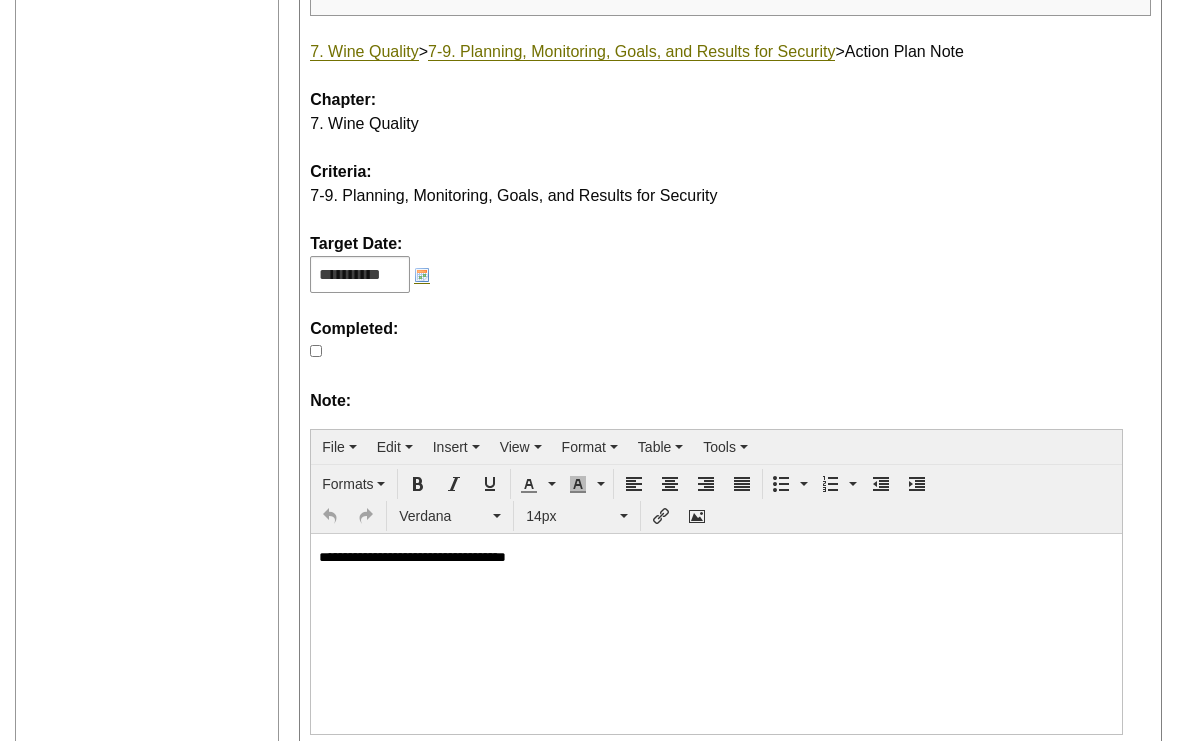 click on "Organizations
Ampelos Cellars
Ampelos Cellars
Ampelos Cellars (5,000.00)" at bounding box center [147, 361] 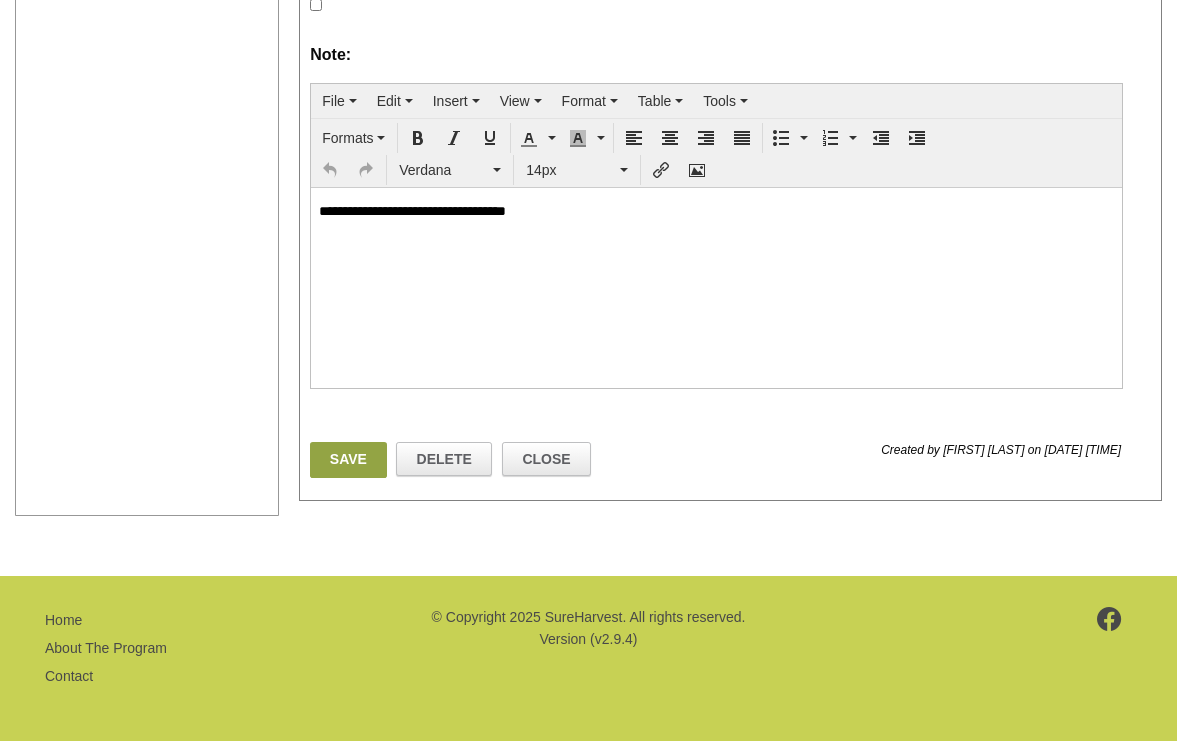 scroll, scrollTop: 781, scrollLeft: 0, axis: vertical 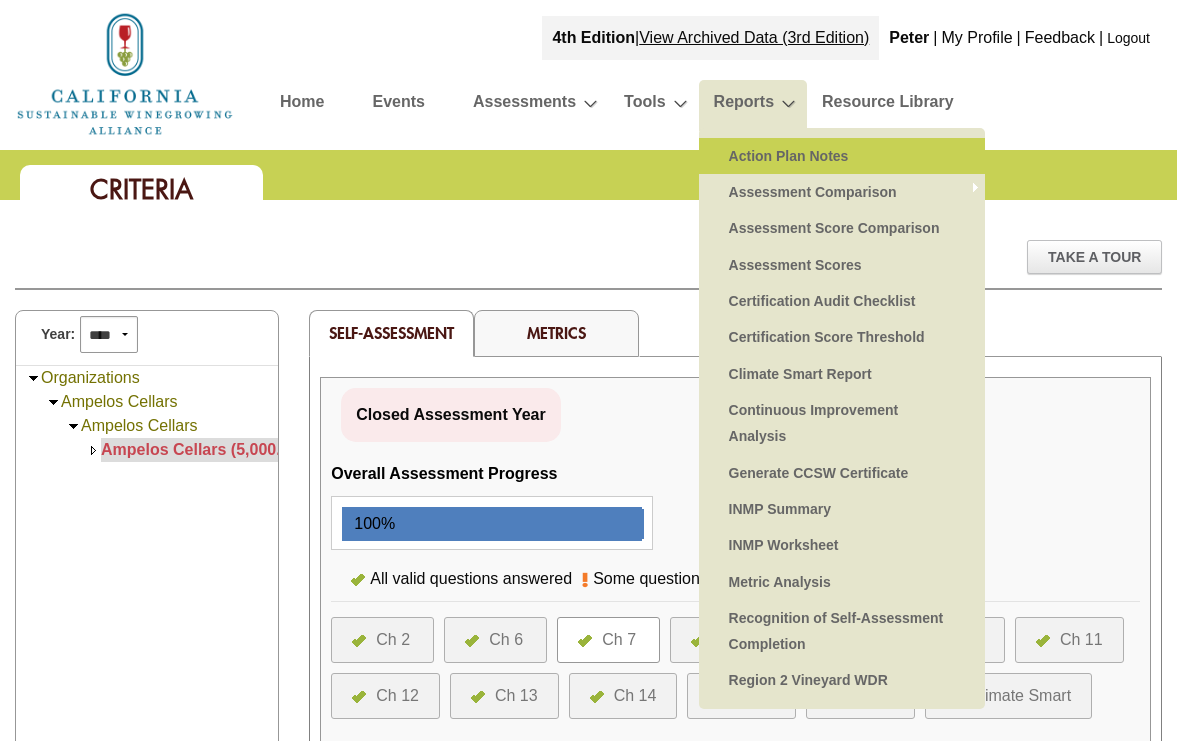 click on "Action Plan Notes" at bounding box center [842, 156] 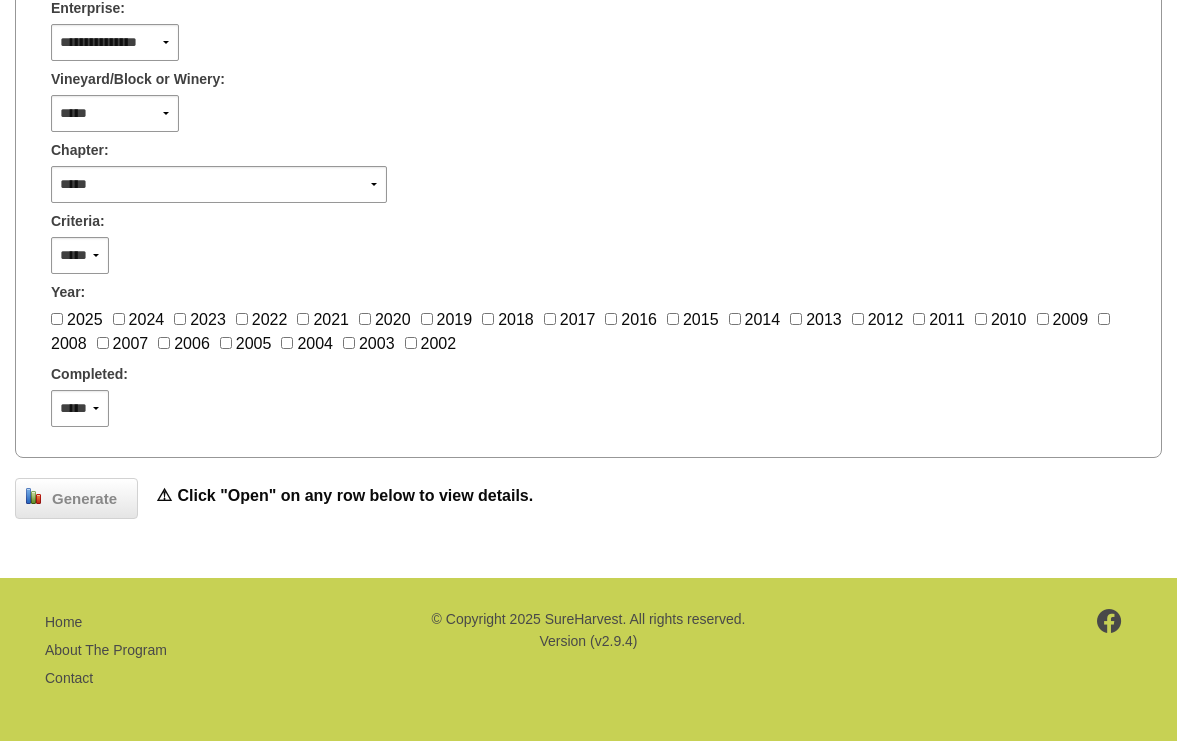scroll, scrollTop: 611, scrollLeft: 0, axis: vertical 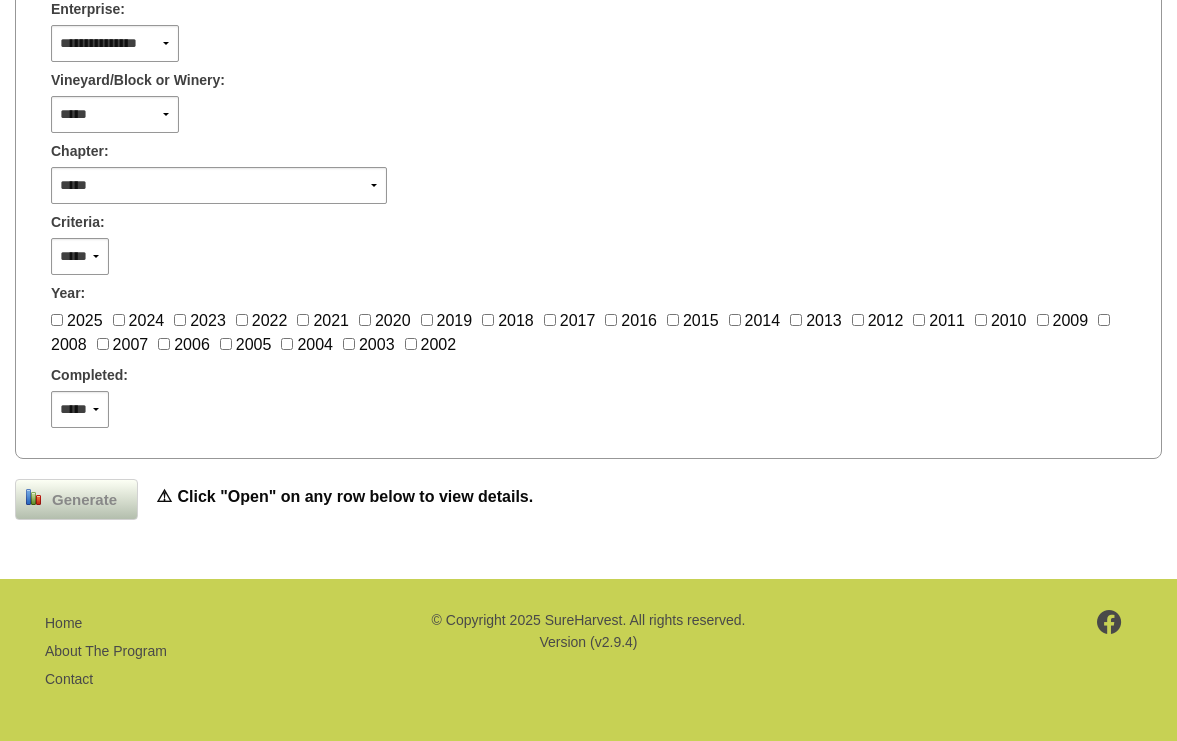 click on "Generate" at bounding box center (84, 500) 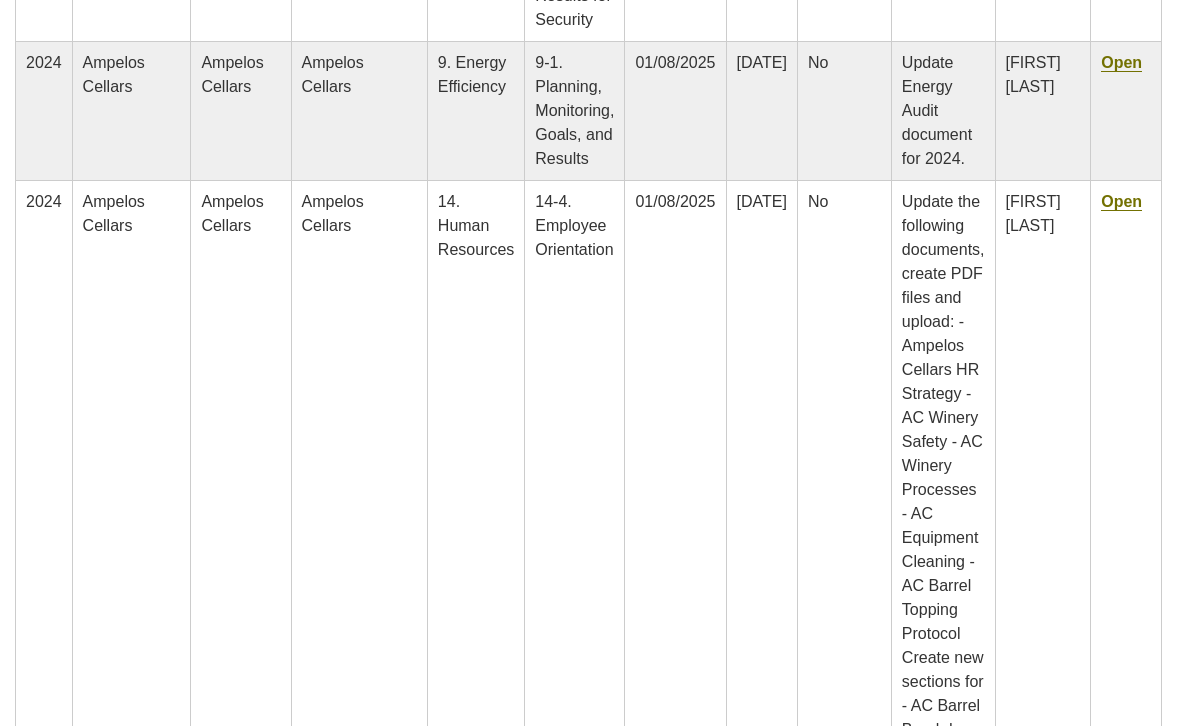 scroll, scrollTop: 1630, scrollLeft: 0, axis: vertical 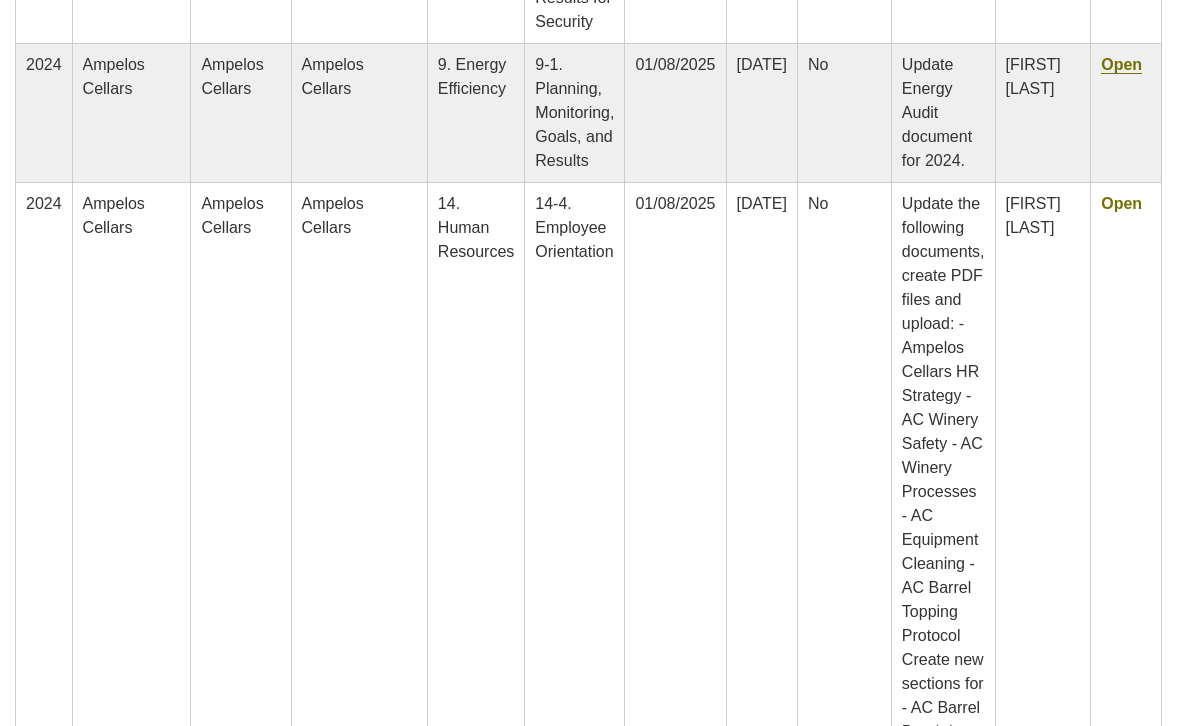 click on "Open" at bounding box center (1121, 204) 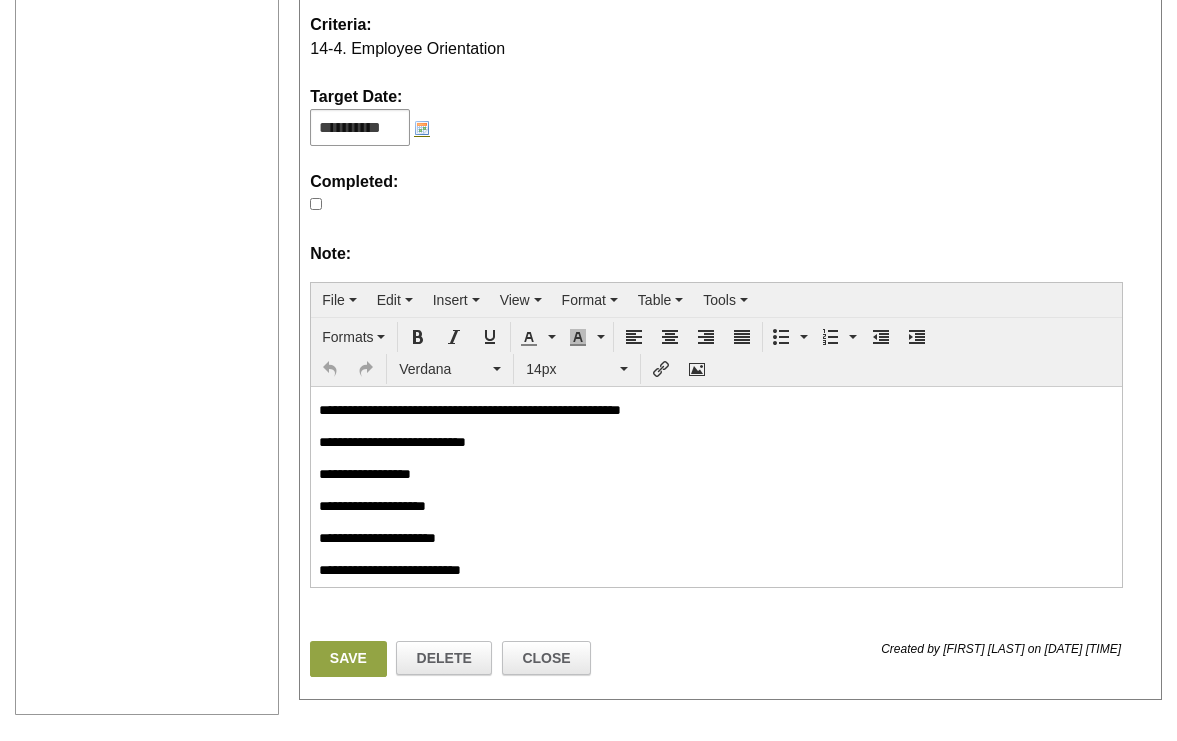 scroll, scrollTop: 590, scrollLeft: 0, axis: vertical 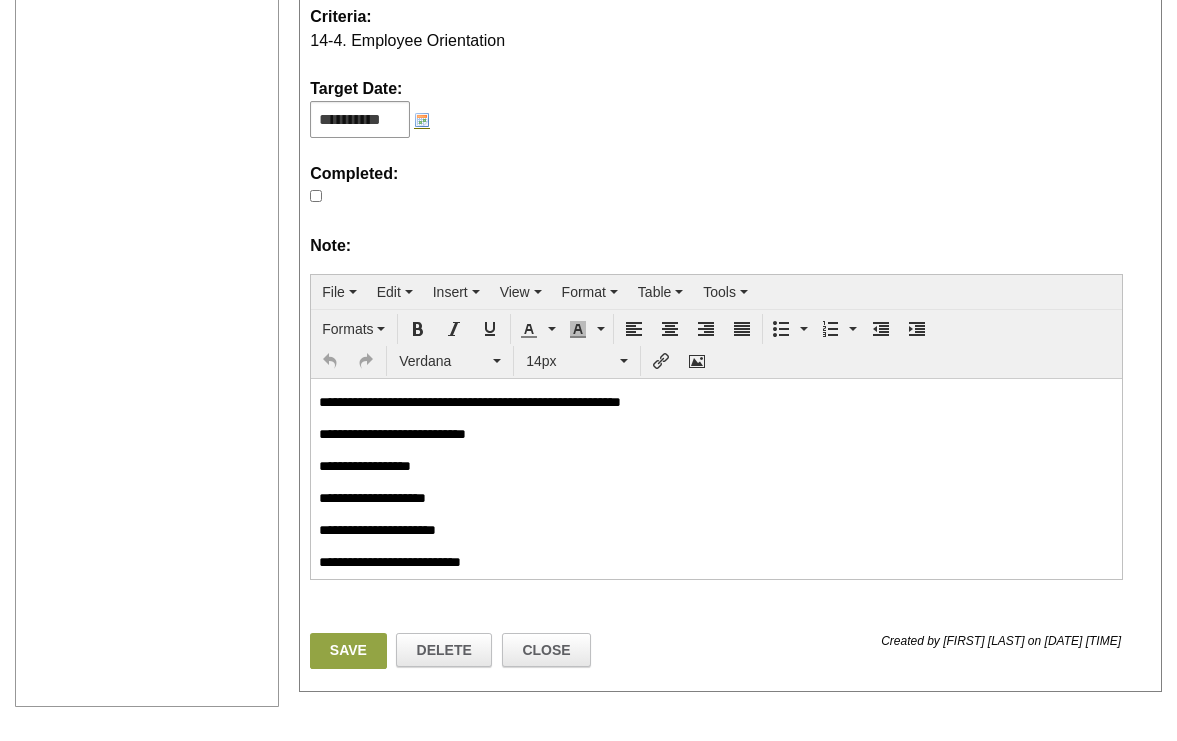 click on "Save" at bounding box center [348, 651] 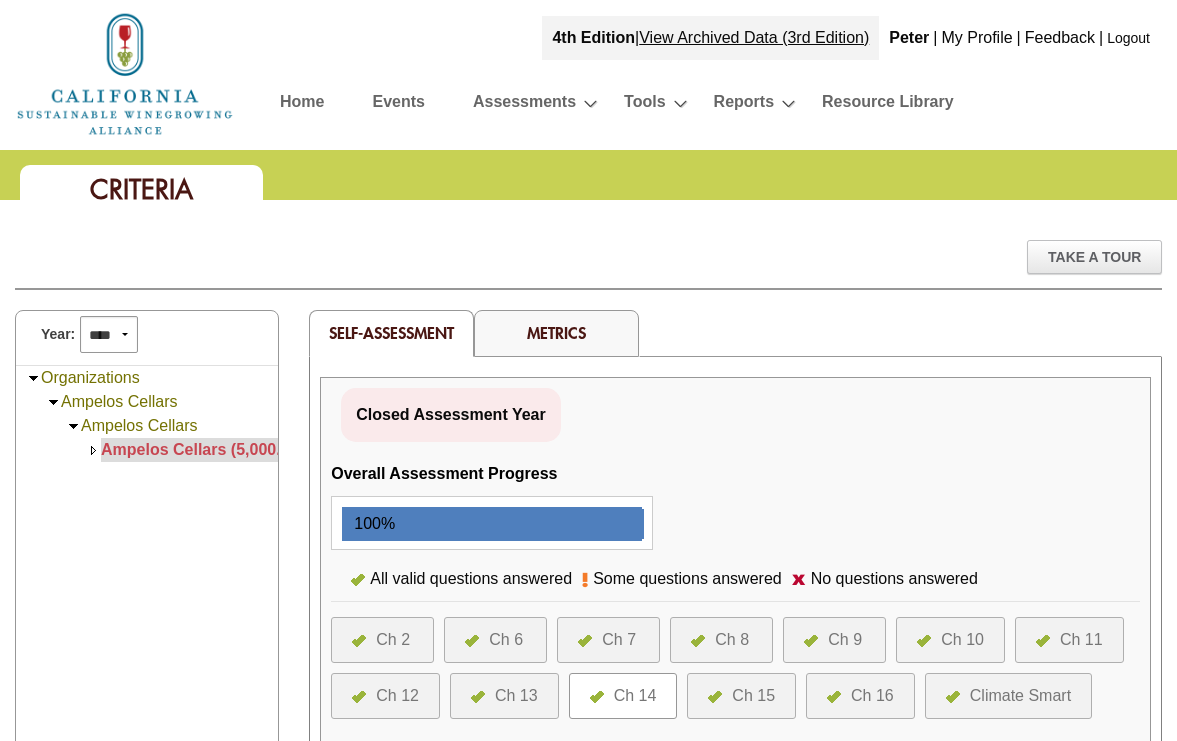 scroll, scrollTop: 0, scrollLeft: 0, axis: both 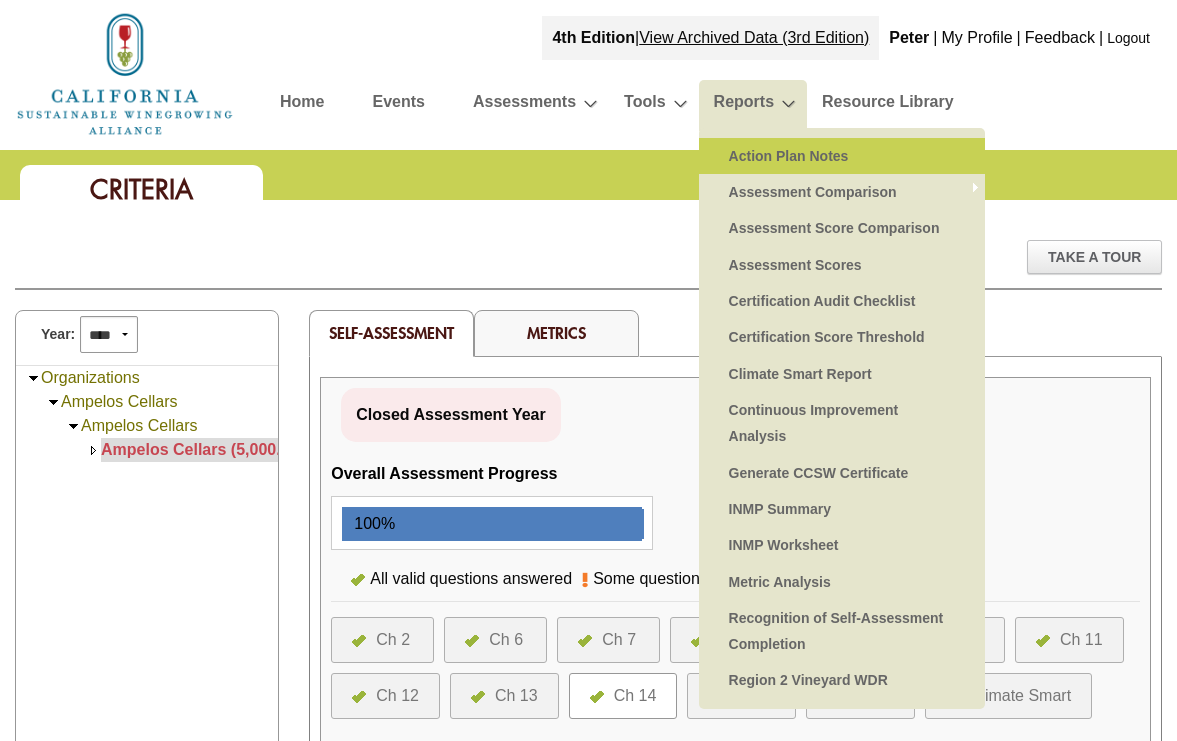 click on "Action Plan Notes" at bounding box center [842, 156] 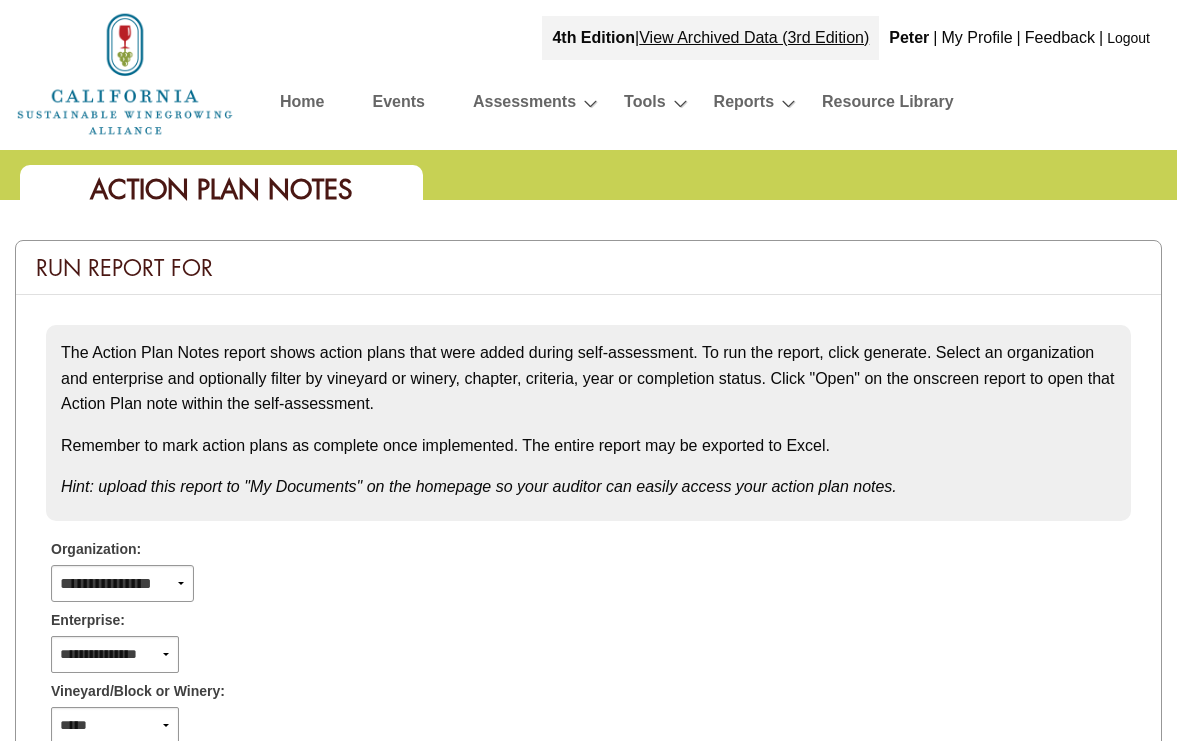 scroll, scrollTop: 0, scrollLeft: 0, axis: both 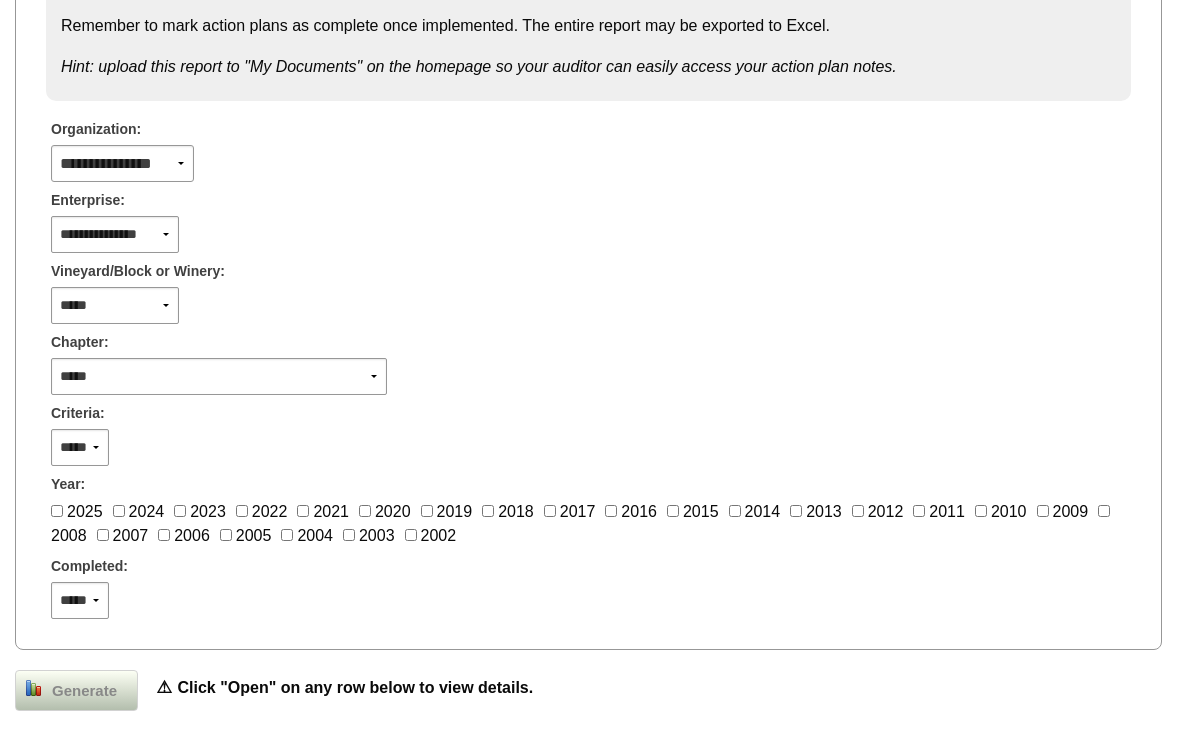 click on "Generate" at bounding box center [84, 691] 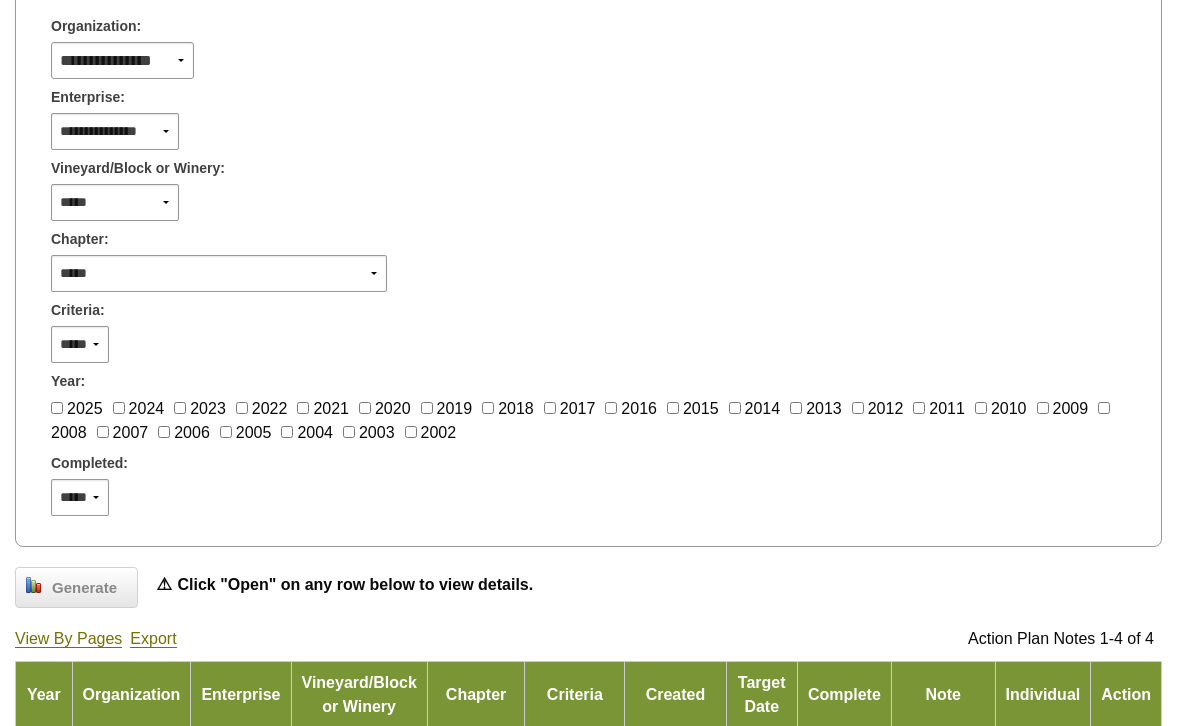 scroll, scrollTop: 518, scrollLeft: 0, axis: vertical 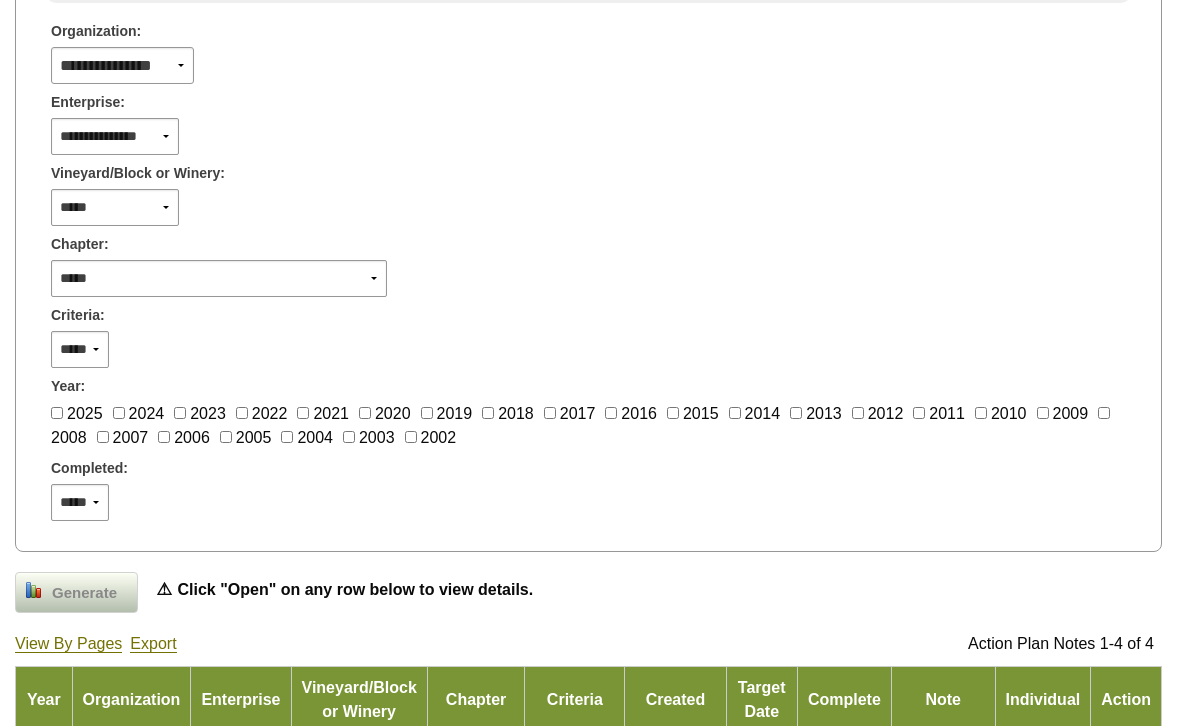 click on "Generate" at bounding box center (84, 593) 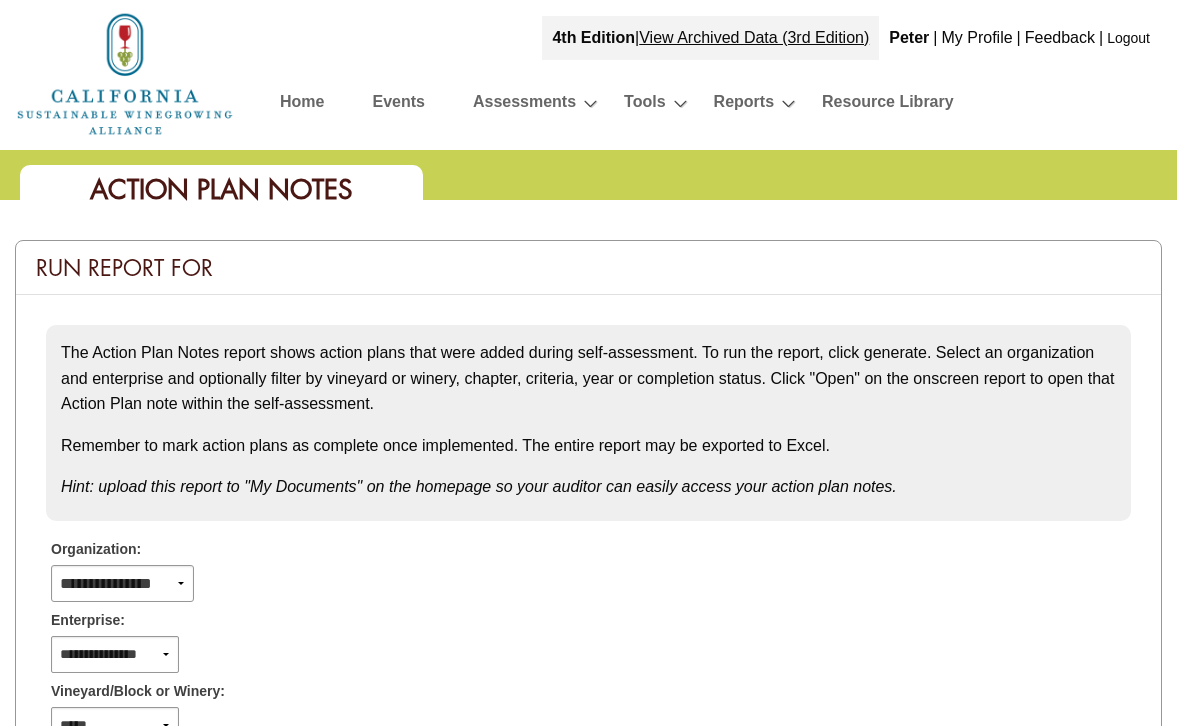 scroll, scrollTop: 0, scrollLeft: 0, axis: both 